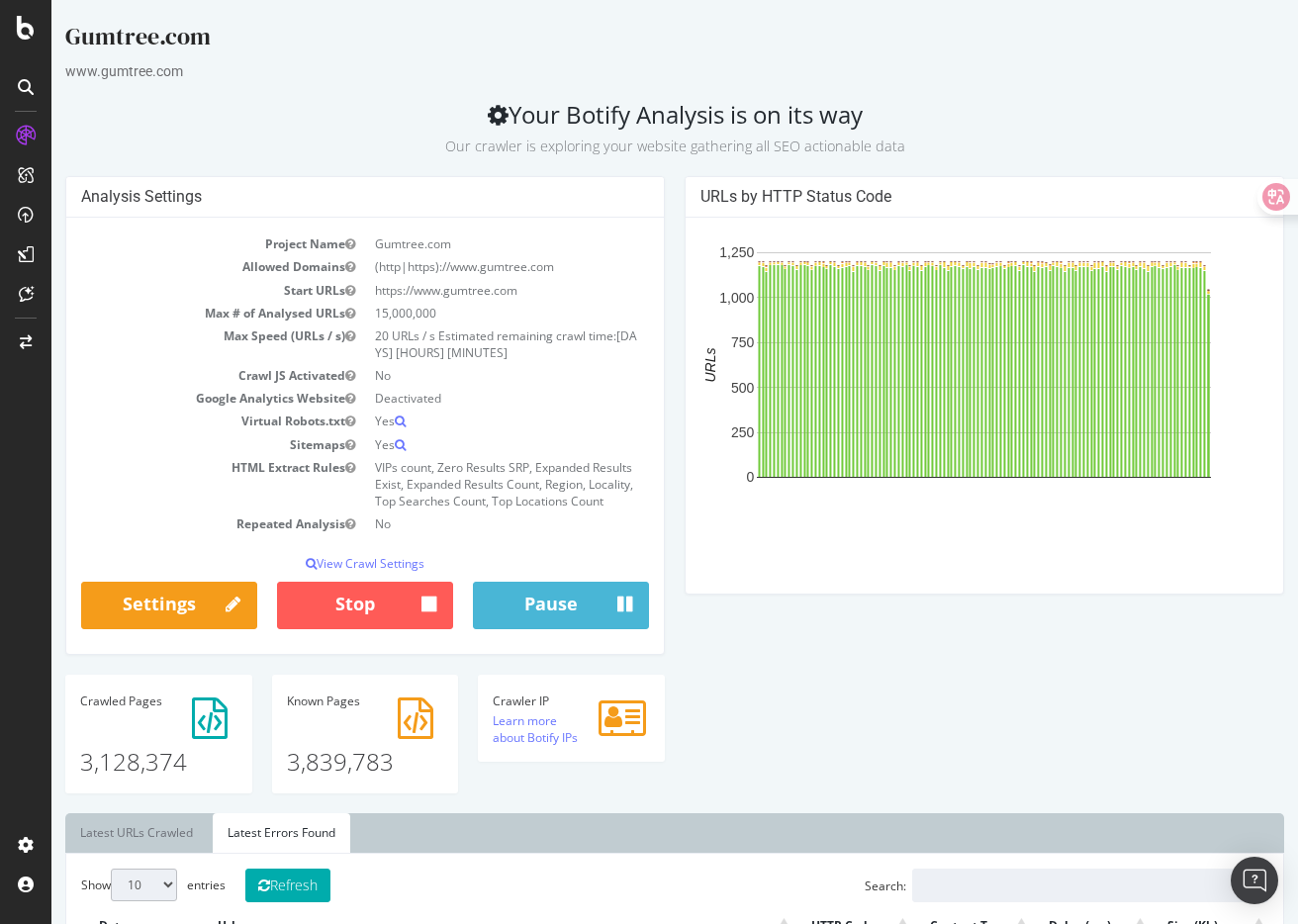scroll, scrollTop: 0, scrollLeft: 0, axis: both 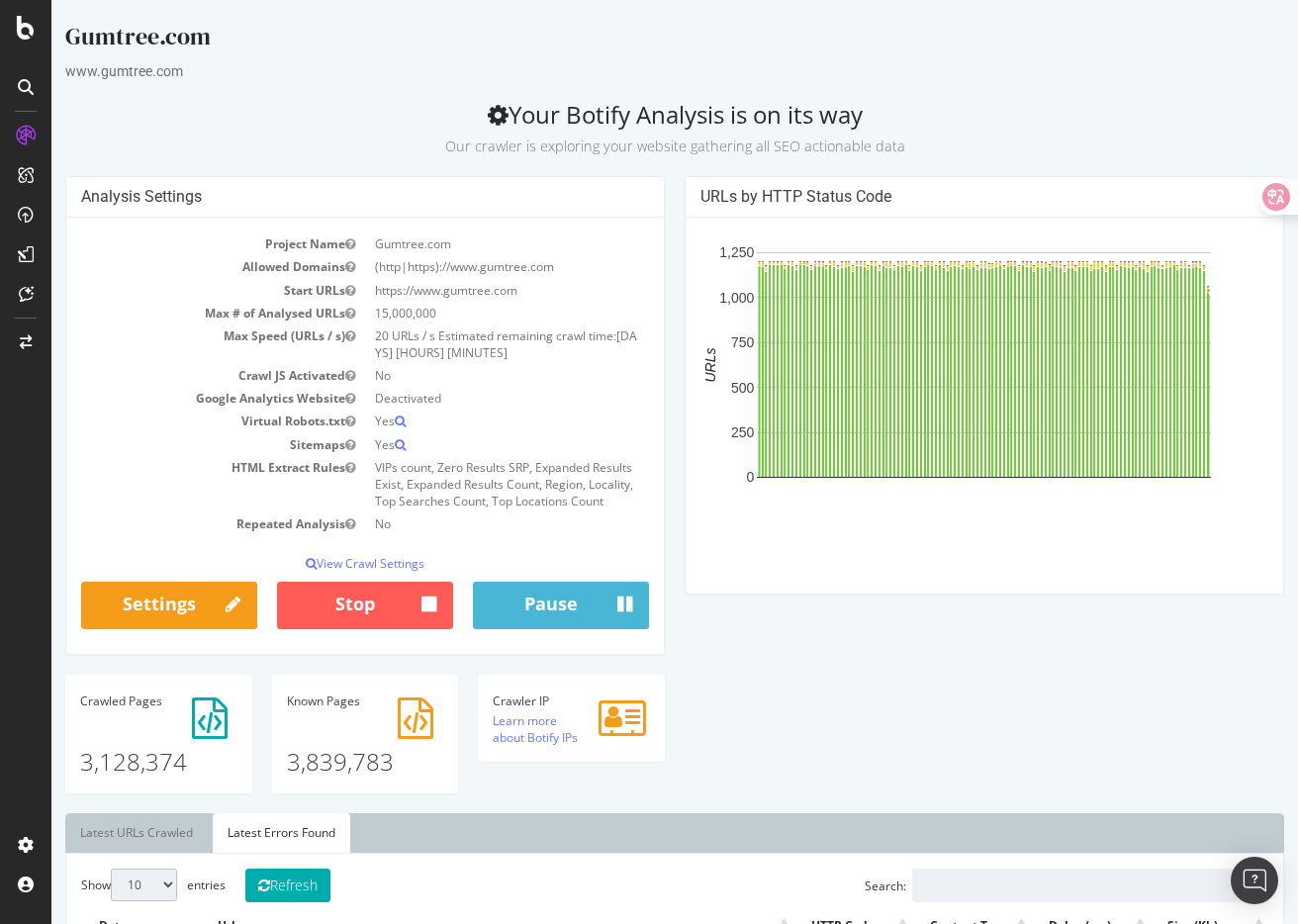 click on "Analysis Settings Project Name
Gumtree.com Allowed Domains
(http|https)://www.gumtree.com
Start URLs
https://www.gumtree.com
Max # of Analysed URLs
15,000,000 Max Speed (URLs / s)
20 URLs / s
Estimated remaining crawl time:  6 days 20 hours 53 minutes  Crawl JS Activated
No Google Analytics Website
Deactivated
Virtual Robots.txt
Yes
Sitemaps
Yes
HTML Extract Rules
VIPs count, Zero Results SRP, Expanded Results Exist, Expanded Results Count, Region, Locality, Top Searches Count, Top Locations Count
Repeated Analysis
No  View Crawl Settings
× Close
Analysis Settings
Main Project Name
Gumtree.com 15,000,000 No" at bounding box center (675, 495) 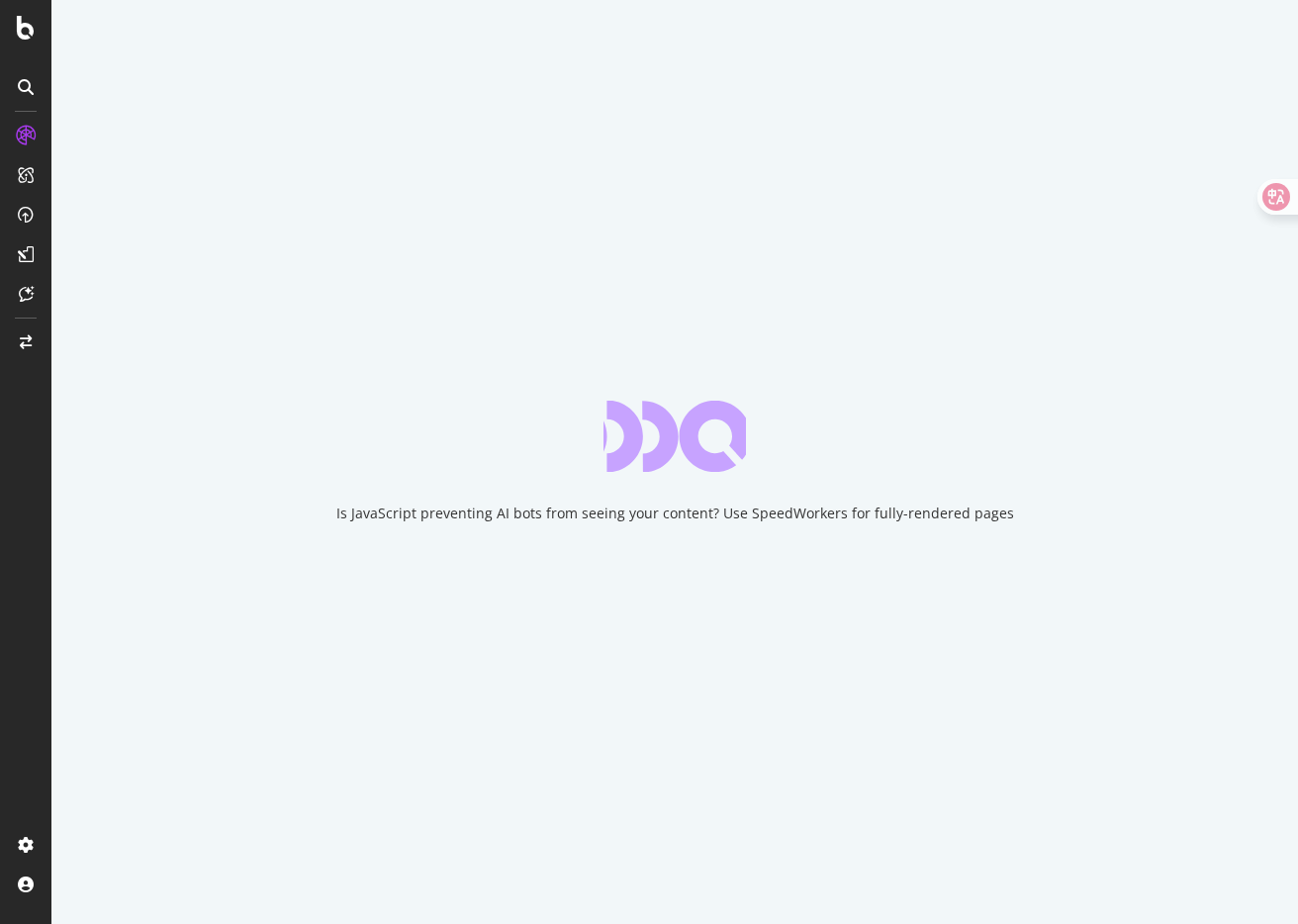 scroll, scrollTop: 0, scrollLeft: 0, axis: both 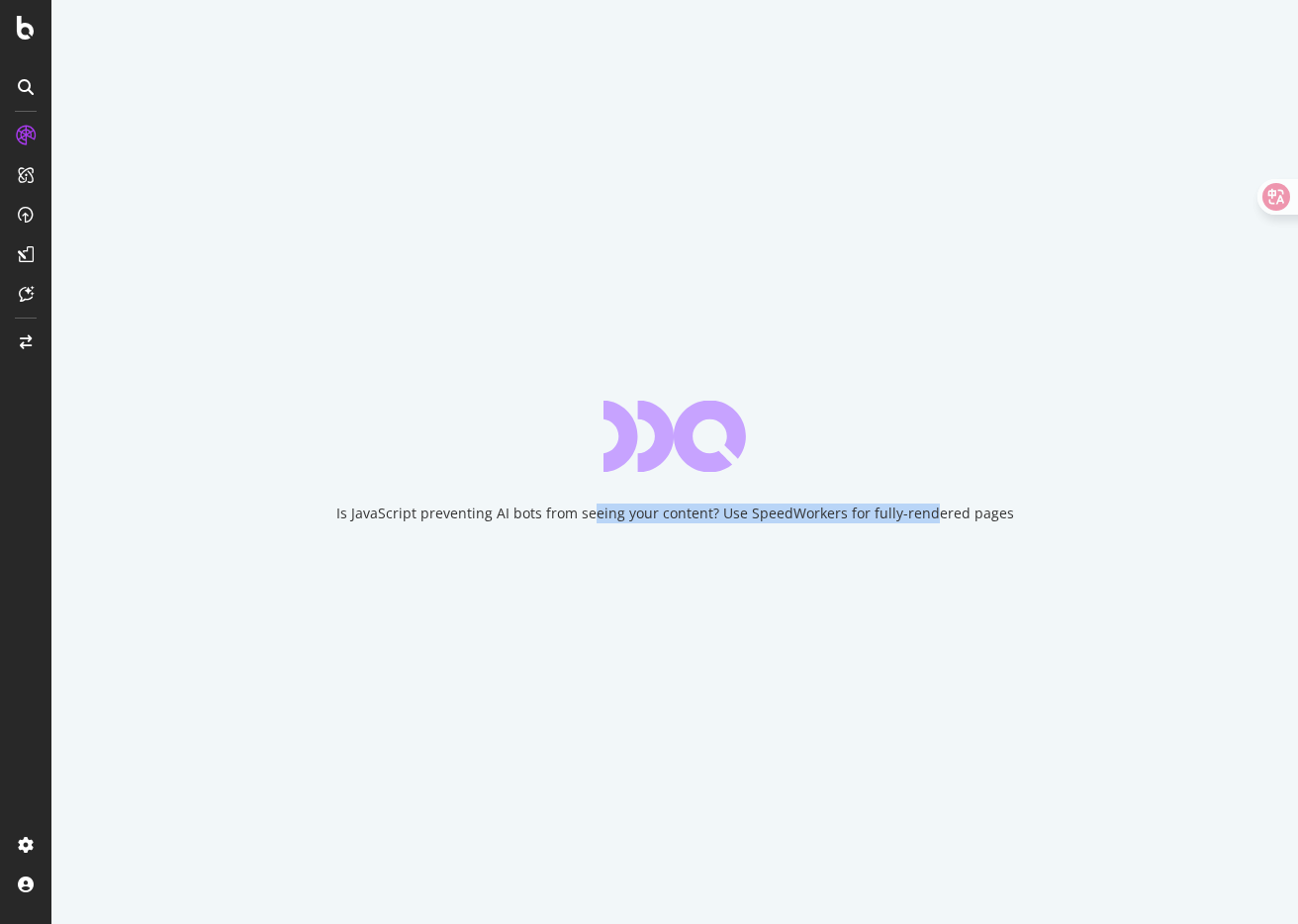drag, startPoint x: 598, startPoint y: 519, endPoint x: 927, endPoint y: 519, distance: 329 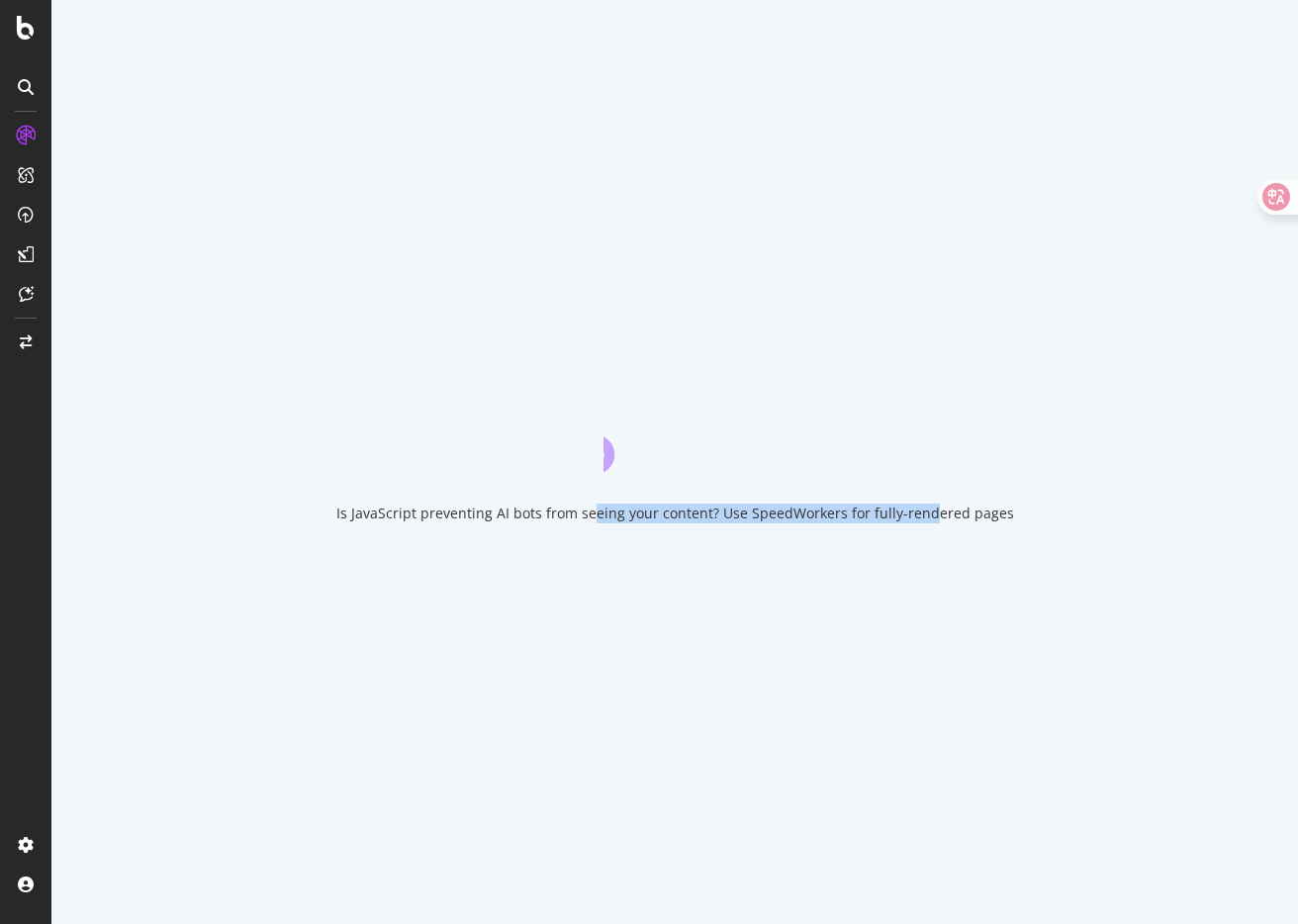 click on "Is JavaScript preventing AI bots from seeing your content? Use SpeedWorkers for fully-rendered pages" at bounding box center [675, 513] 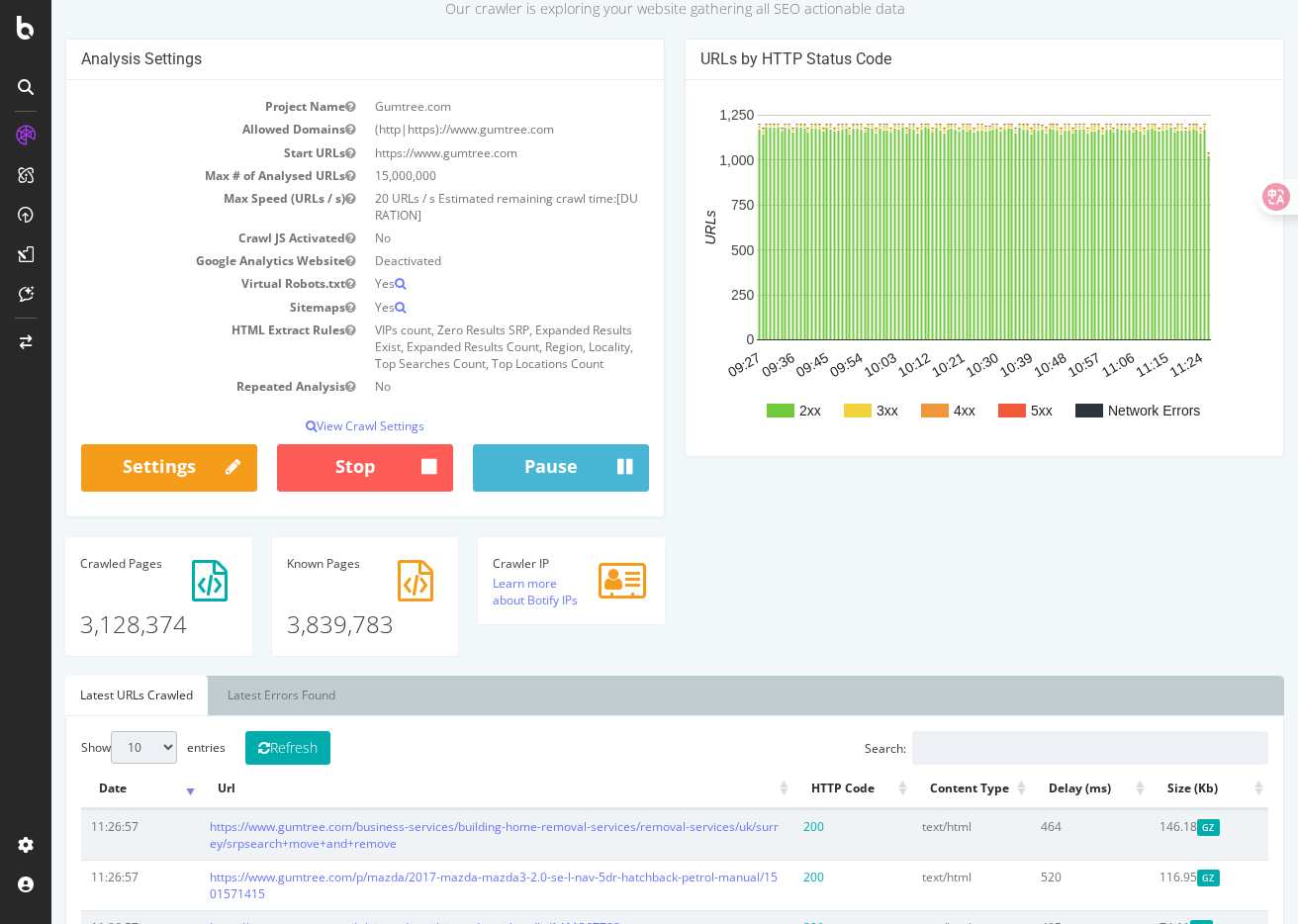 scroll, scrollTop: 140, scrollLeft: 0, axis: vertical 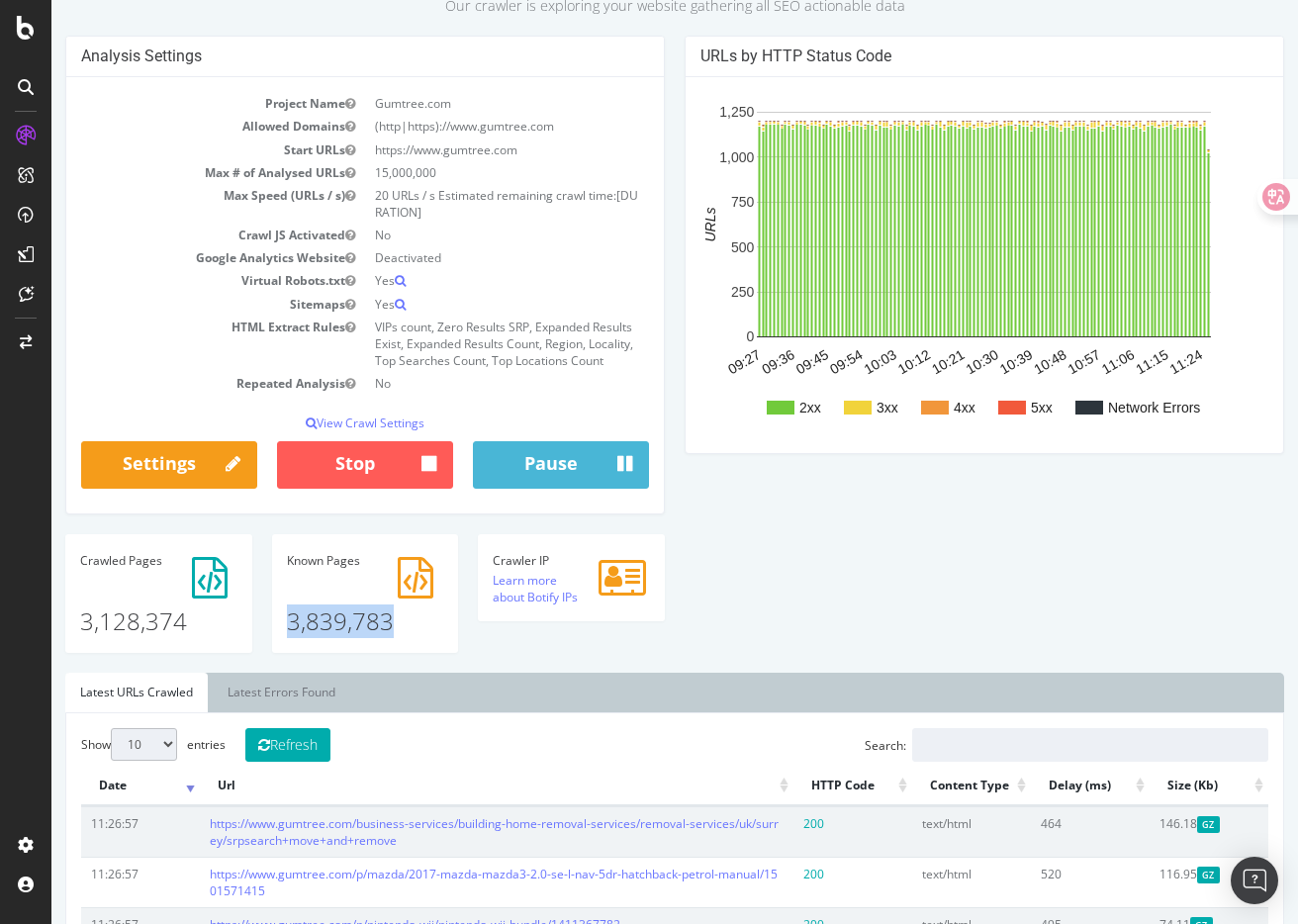drag, startPoint x: 413, startPoint y: 627, endPoint x: 293, endPoint y: 623, distance: 120.0666 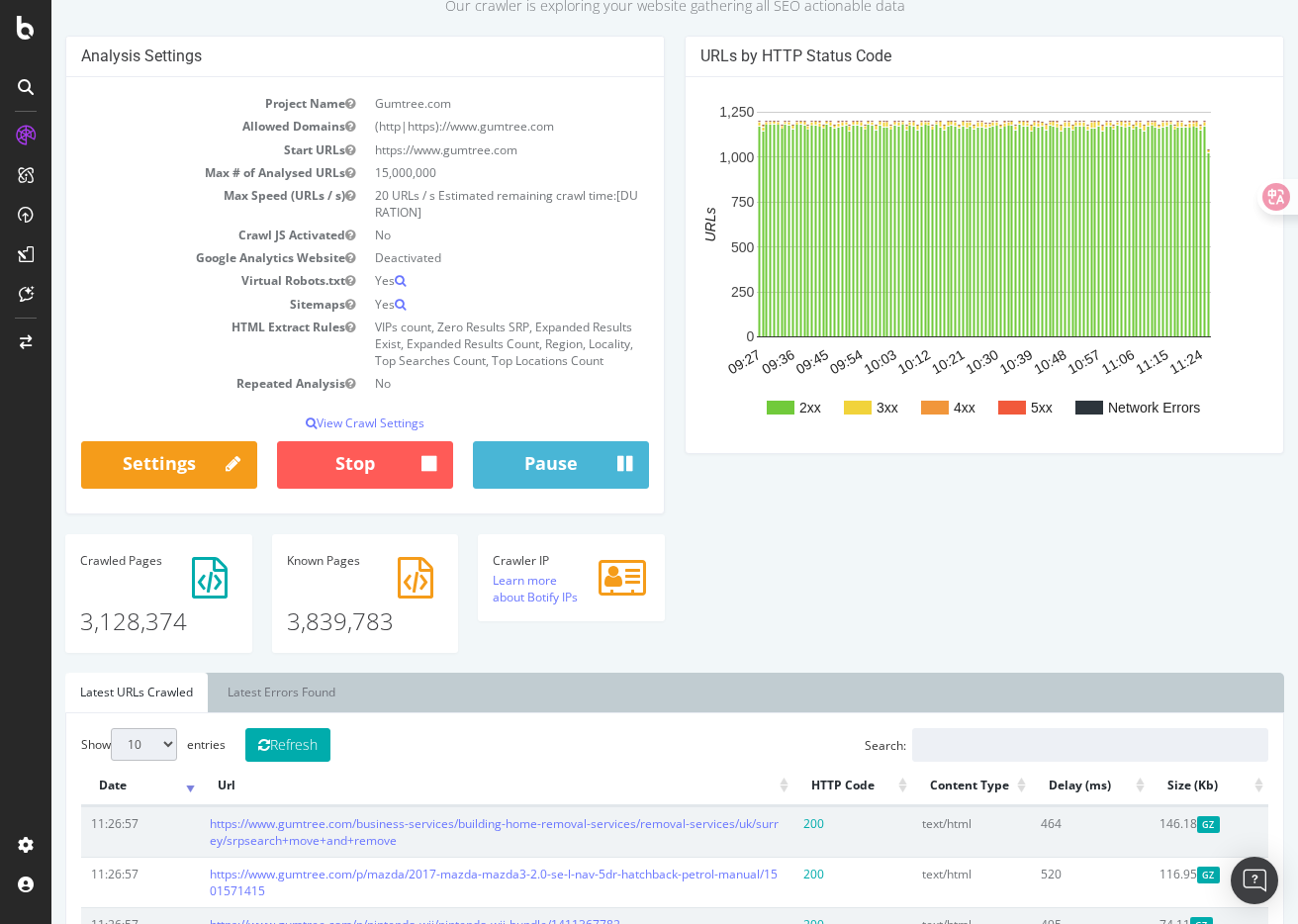 click on "Analysis Settings Project Name
Gumtree.com Allowed Domains
(http|https)://www.gumtree.com
Start URLs
https://www.gumtree.com
Max # of Analysed URLs
15,000,000 Max Speed (URLs / s)
20 URLs / s
Estimated remaining crawl time:  6 days 20 hours 53 minutes  Crawl JS Activated
No Google Analytics Website
Deactivated
Virtual Robots.txt
Yes
Sitemaps
Yes
HTML Extract Rules
VIPs count, Zero Results SRP, Expanded Results Exist, Expanded Results Count, Region, Locality, Top Searches Count, Top Locations Count
Repeated Analysis
No  View Crawl Settings
× Close
Analysis Settings
Main Project Name
Gumtree.com 15,000,000 No" at bounding box center (675, 354) 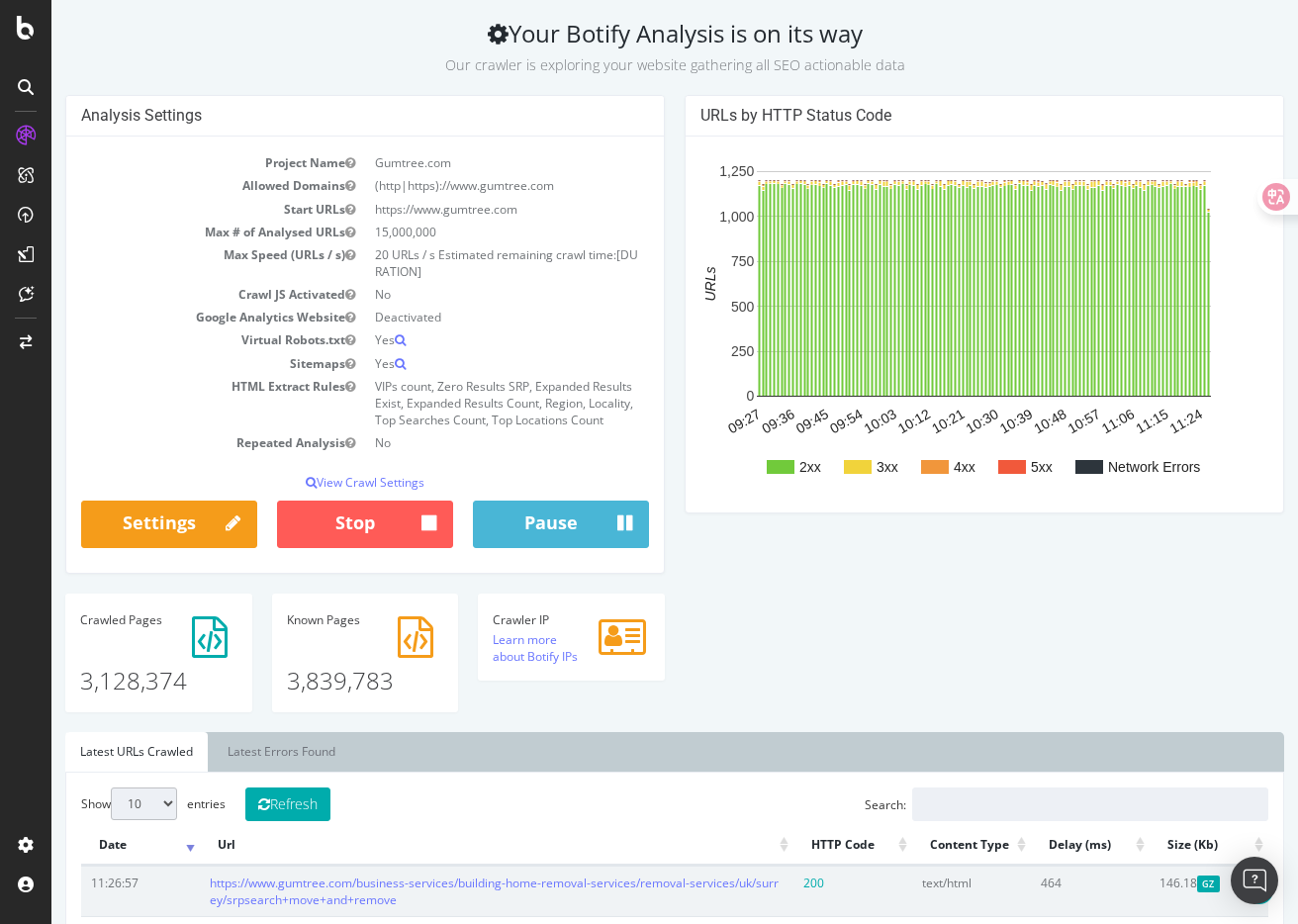 scroll, scrollTop: 76, scrollLeft: 0, axis: vertical 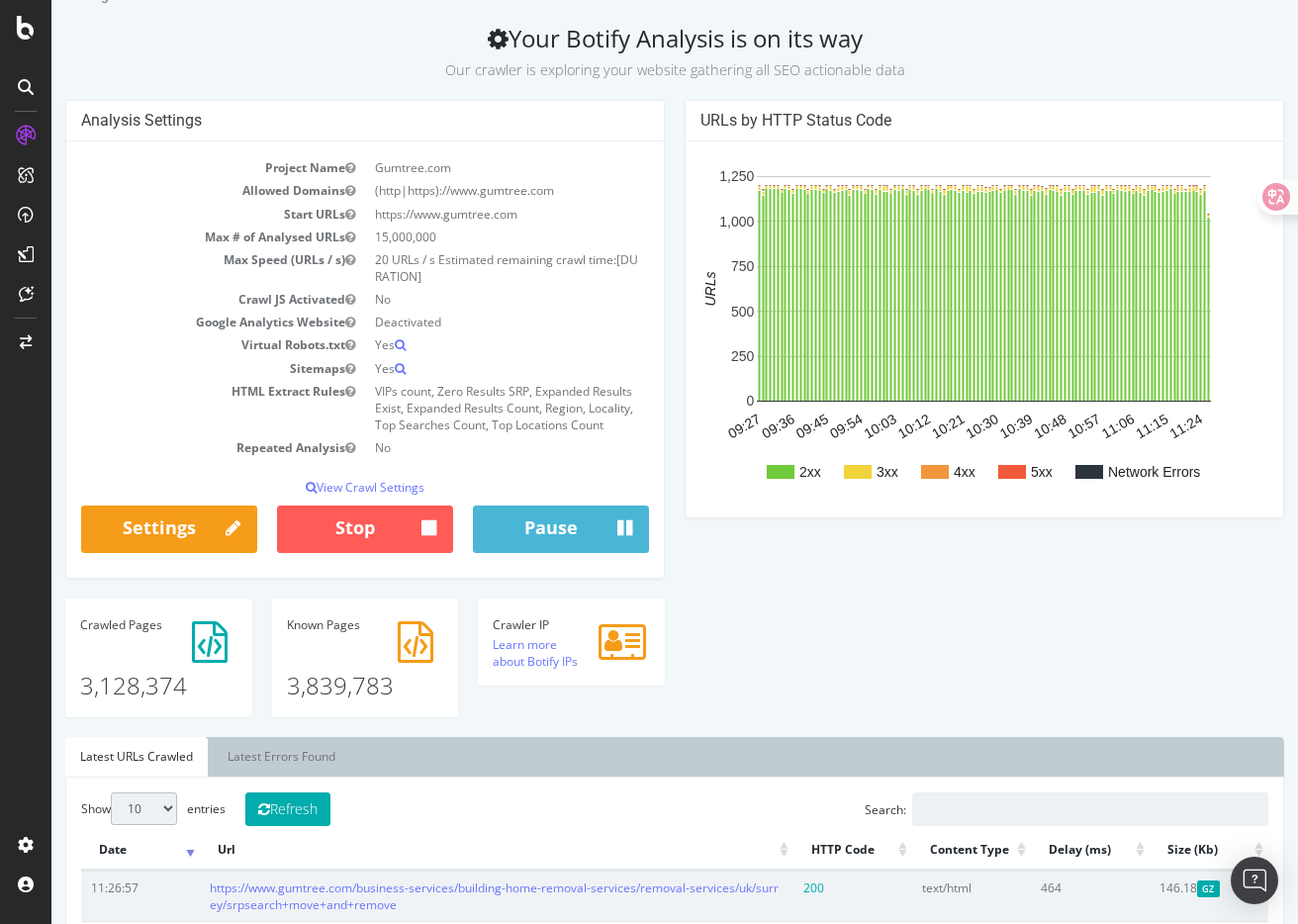 click on "Analysis Settings Project Name
Gumtree.com Allowed Domains
(http|https)://www.gumtree.com
Start URLs
https://www.gumtree.com
Max # of Analysed URLs
15,000,000 Max Speed (URLs / s)
20 URLs / s
Estimated remaining crawl time:  6 days 20 hours 53 minutes  Crawl JS Activated
No Google Analytics Website
Deactivated
Virtual Robots.txt
Yes
Sitemaps
Yes
HTML Extract Rules
VIPs count, Zero Results SRP, Expanded Results Exist, Expanded Results Count, Region, Locality, Top Searches Count, Top Locations Count
Repeated Analysis
No  View Crawl Settings
× Close
Analysis Settings
Main Project Name
Gumtree.com 15,000,000 No" at bounding box center (675, 418) 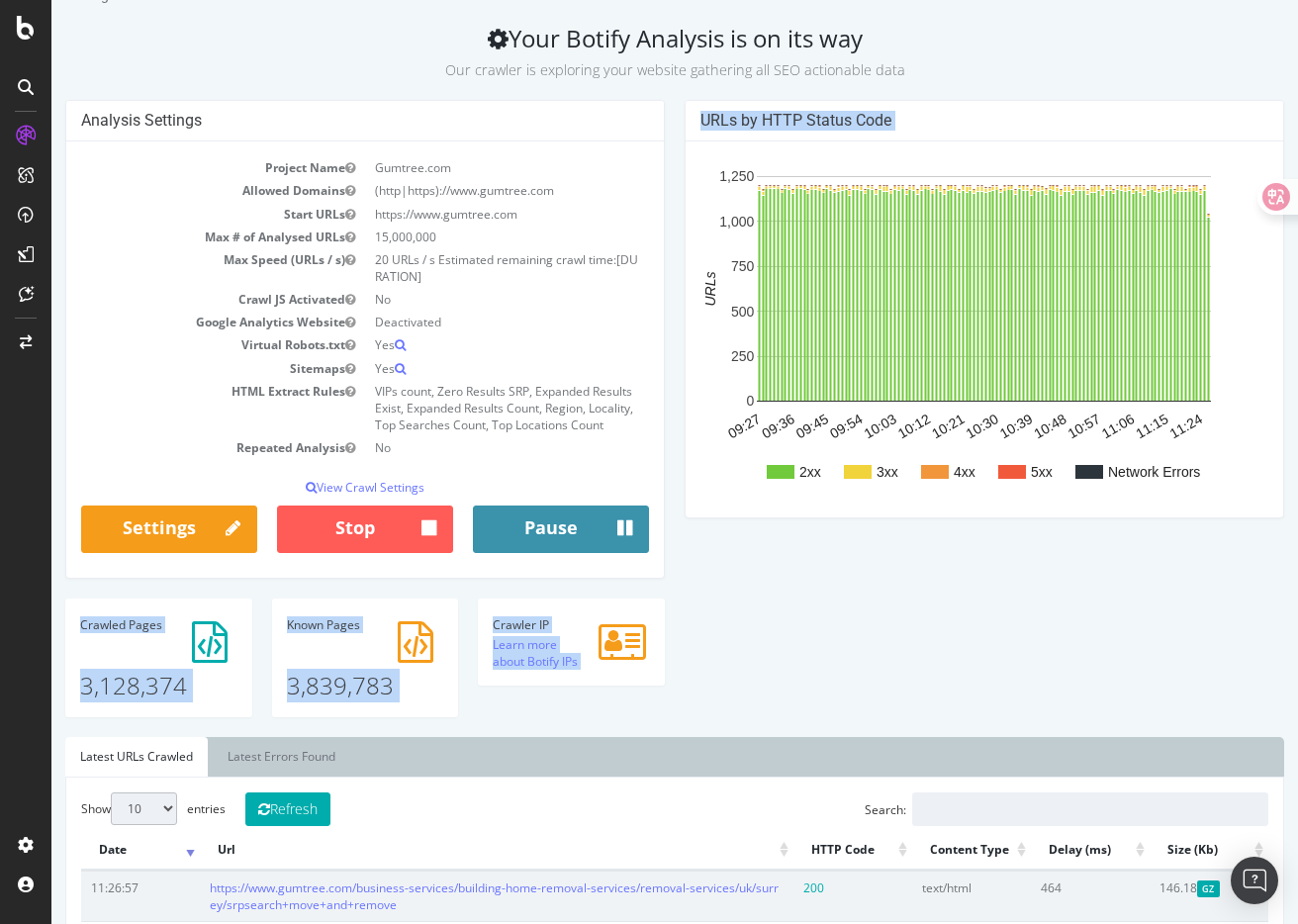 drag, startPoint x: 826, startPoint y: 661, endPoint x: 509, endPoint y: 540, distance: 339.3081 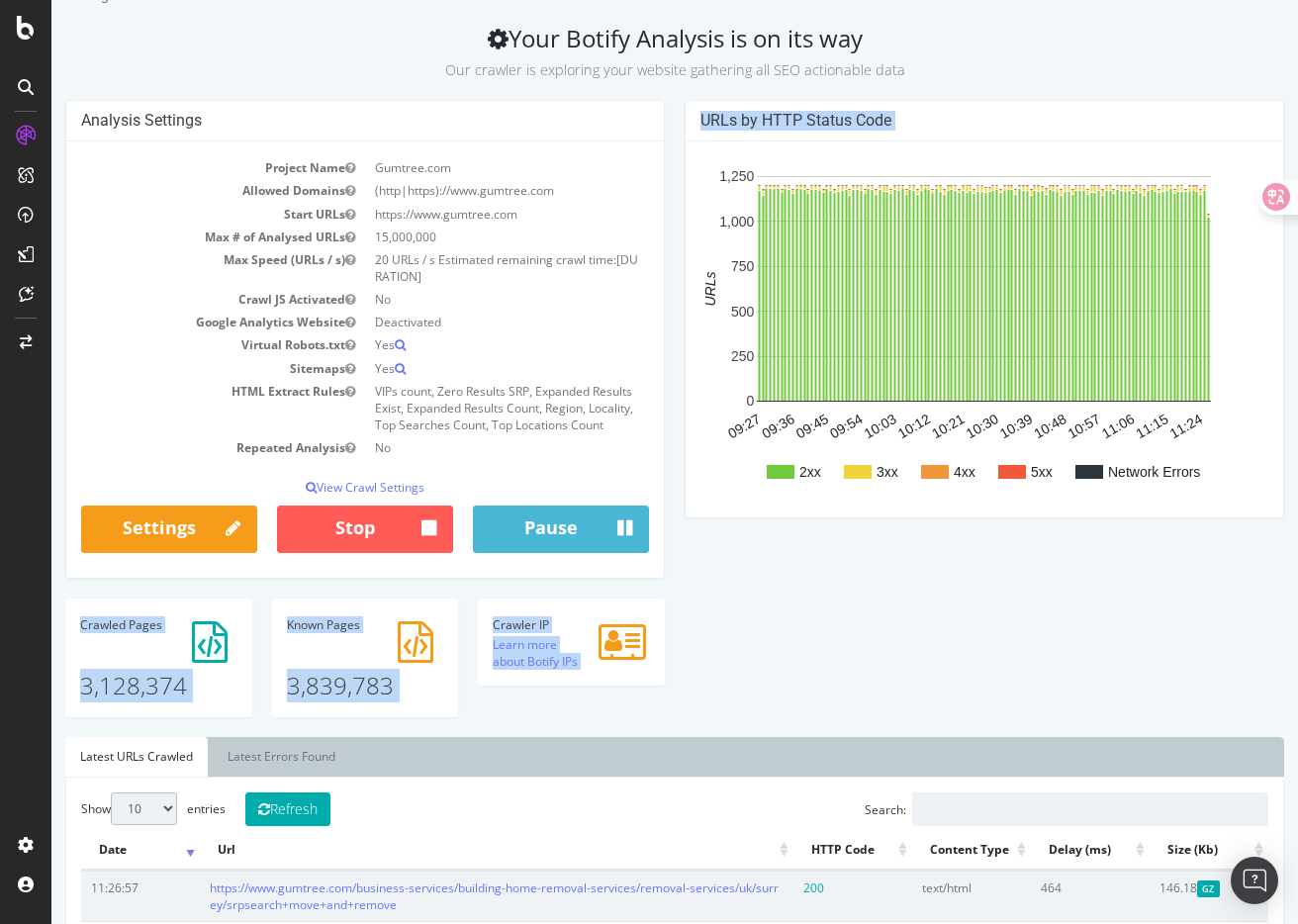 click on "Analysis Settings Project Name
Gumtree.com Allowed Domains
(http|https)://www.gumtree.com
Start URLs
https://www.gumtree.com
Max # of Analysed URLs
15,000,000 Max Speed (URLs / s)
20 URLs / s
Estimated remaining crawl time:  6 days 20 hours 53 minutes  Crawl JS Activated
No Google Analytics Website
Deactivated
Virtual Robots.txt
Yes
Sitemaps
Yes
HTML Extract Rules
VIPs count, Zero Results SRP, Expanded Results Exist, Expanded Results Count, Region, Locality, Top Searches Count, Top Locations Count
Repeated Analysis
No  View Crawl Settings
× Close
Analysis Settings
Main Project Name
Gumtree.com 15,000,000 No" at bounding box center (675, 418) 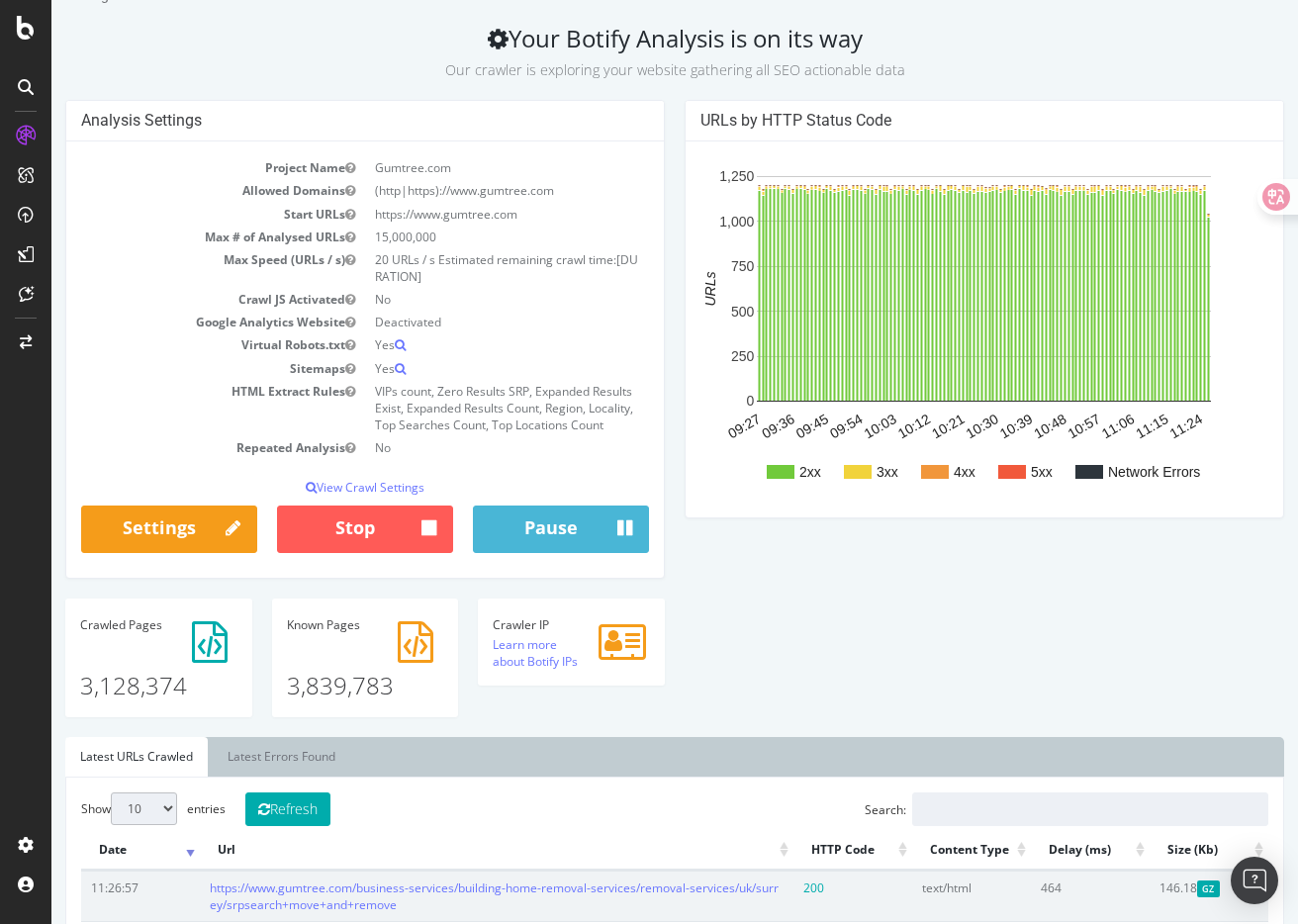 scroll, scrollTop: 0, scrollLeft: 0, axis: both 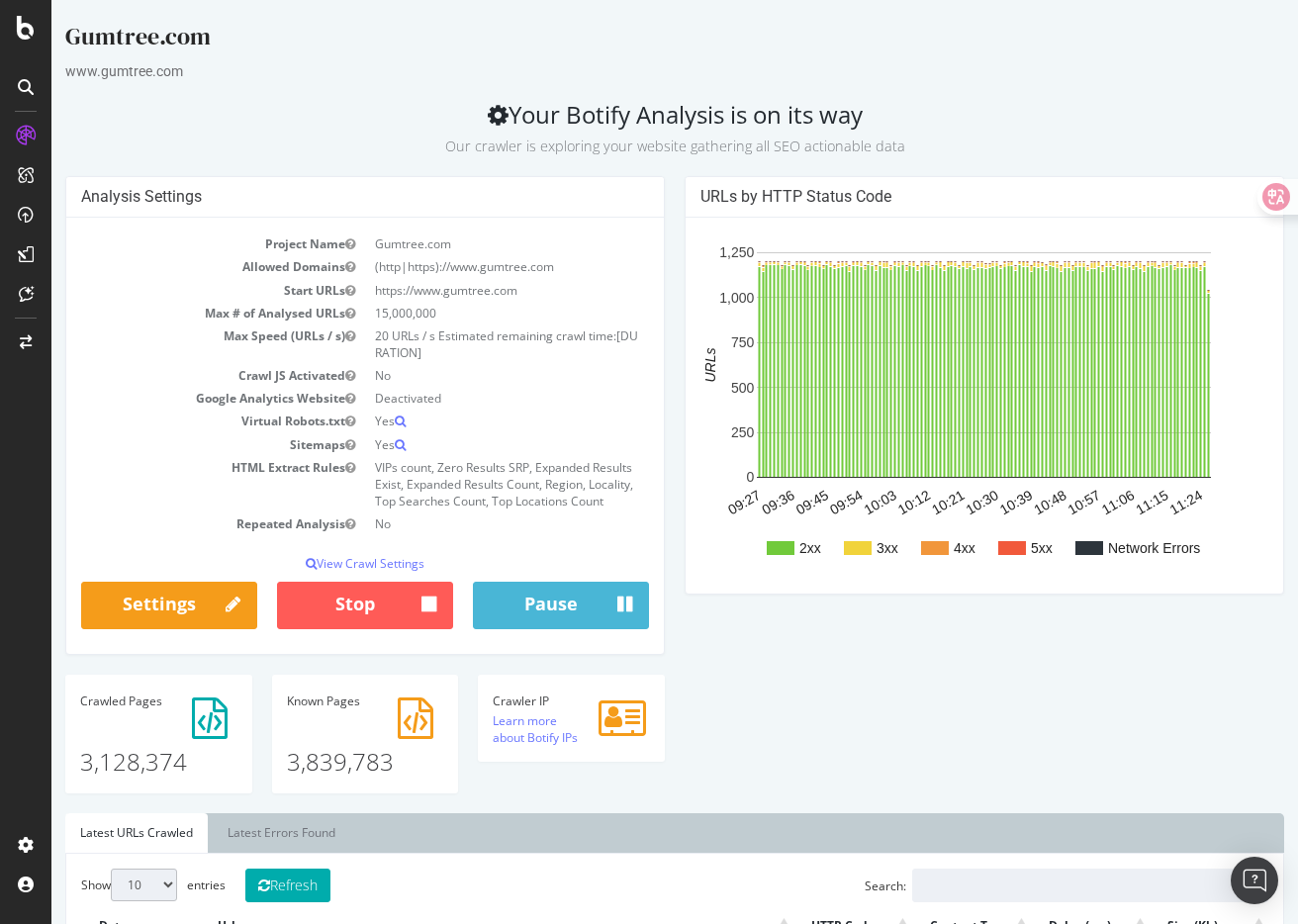 click on "Analysis Settings Project Name
Gumtree.com Allowed Domains
(http|https)://www.gumtree.com
Start URLs
https://www.gumtree.com
Max # of Analysed URLs
15,000,000 Max Speed (URLs / s)
20 URLs / s
Estimated remaining crawl time:  6 days 20 hours 53 minutes  Crawl JS Activated
No Google Analytics Website
Deactivated
Virtual Robots.txt
Yes
Sitemaps
Yes
HTML Extract Rules
VIPs count, Zero Results SRP, Expanded Results Exist, Expanded Results Count, Region, Locality, Top Searches Count, Top Locations Count
Repeated Analysis
No  View Crawl Settings
× Close
Analysis Settings
Main Project Name
Gumtree.com 15,000,000 No" at bounding box center (675, 495) 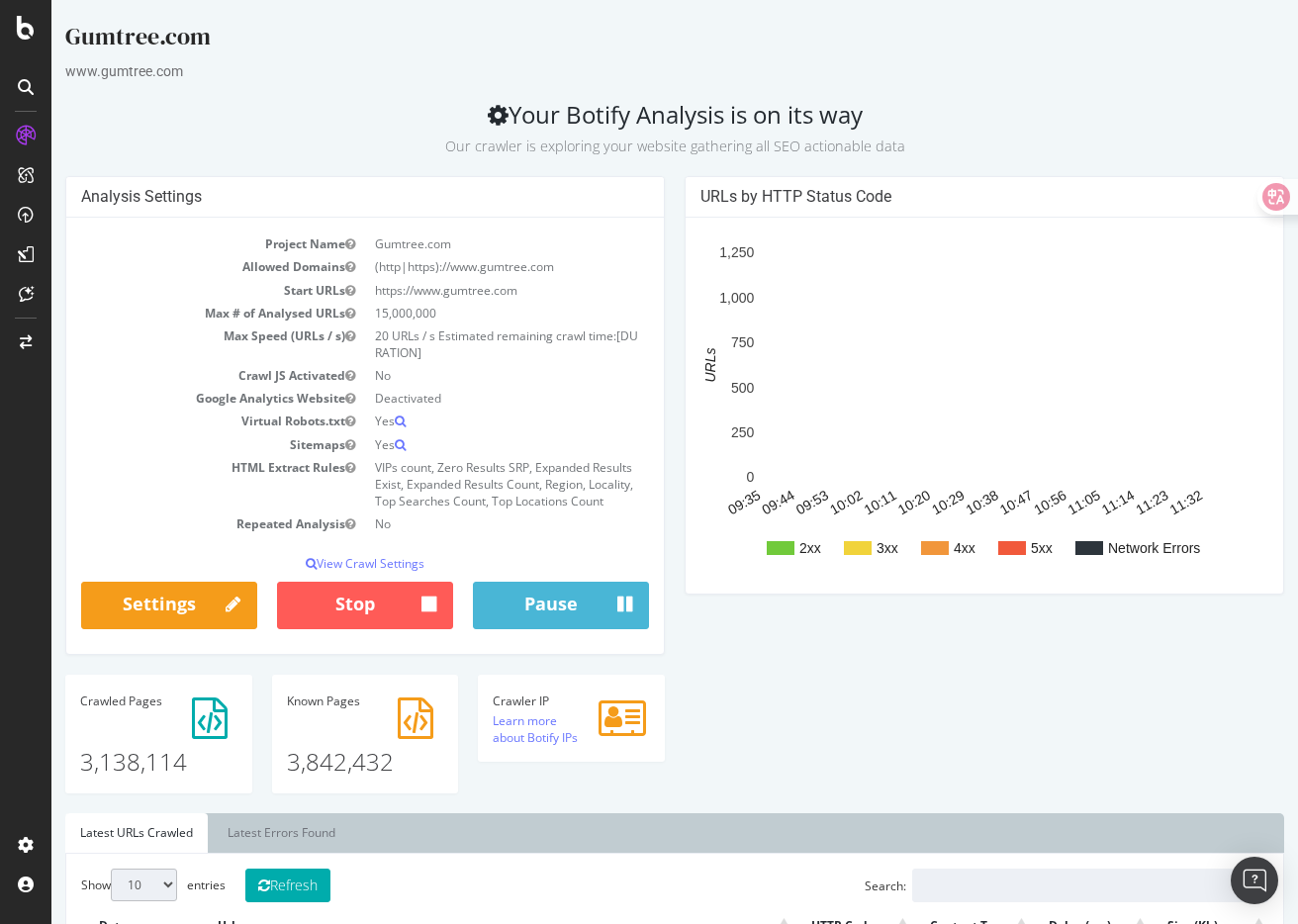 scroll, scrollTop: 10, scrollLeft: 0, axis: vertical 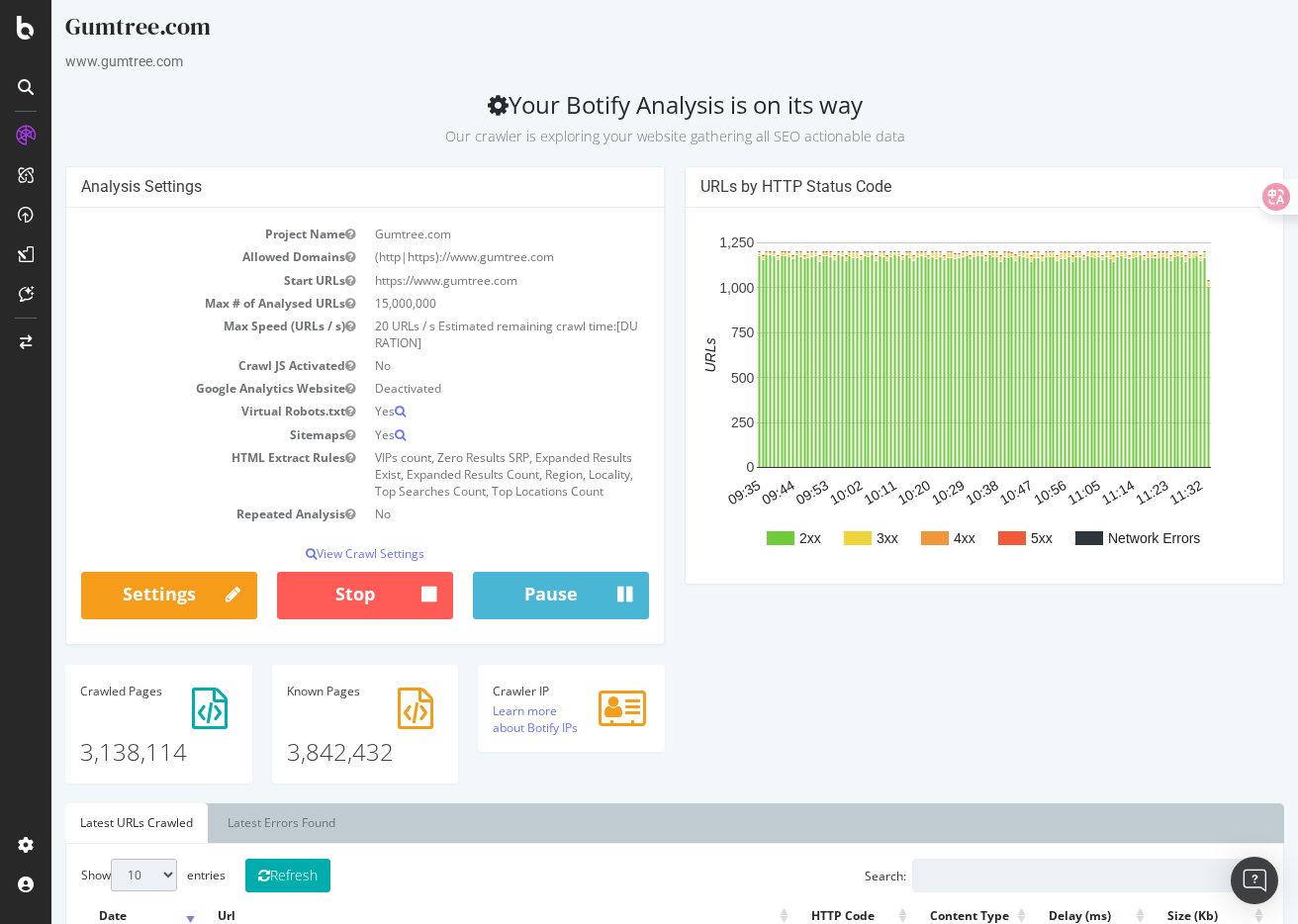 click on "Analysis Settings Project Name
Gumtree.com Allowed Domains
(http|https)://www.gumtree.com
Start URLs
https://www.gumtree.com
Max # of Analysed URLs
15,000,000 Max Speed (URLs / s)
20 URLs / s
Estimated remaining crawl time:  6 days 20 hours 44 minutes  Crawl JS Activated
No Google Analytics Website
Deactivated
Virtual Robots.txt
Yes
Sitemaps
Yes
HTML Extract Rules
VIPs count, Zero Results SRP, Expanded Results Exist, Expanded Results Count, Region, Locality, Top Searches Count, Top Locations Count
Repeated Analysis
No  View Crawl Settings
× Close
Analysis Settings
Main Project Name
Gumtree.com 15,000,000 No" at bounding box center (675, 485) 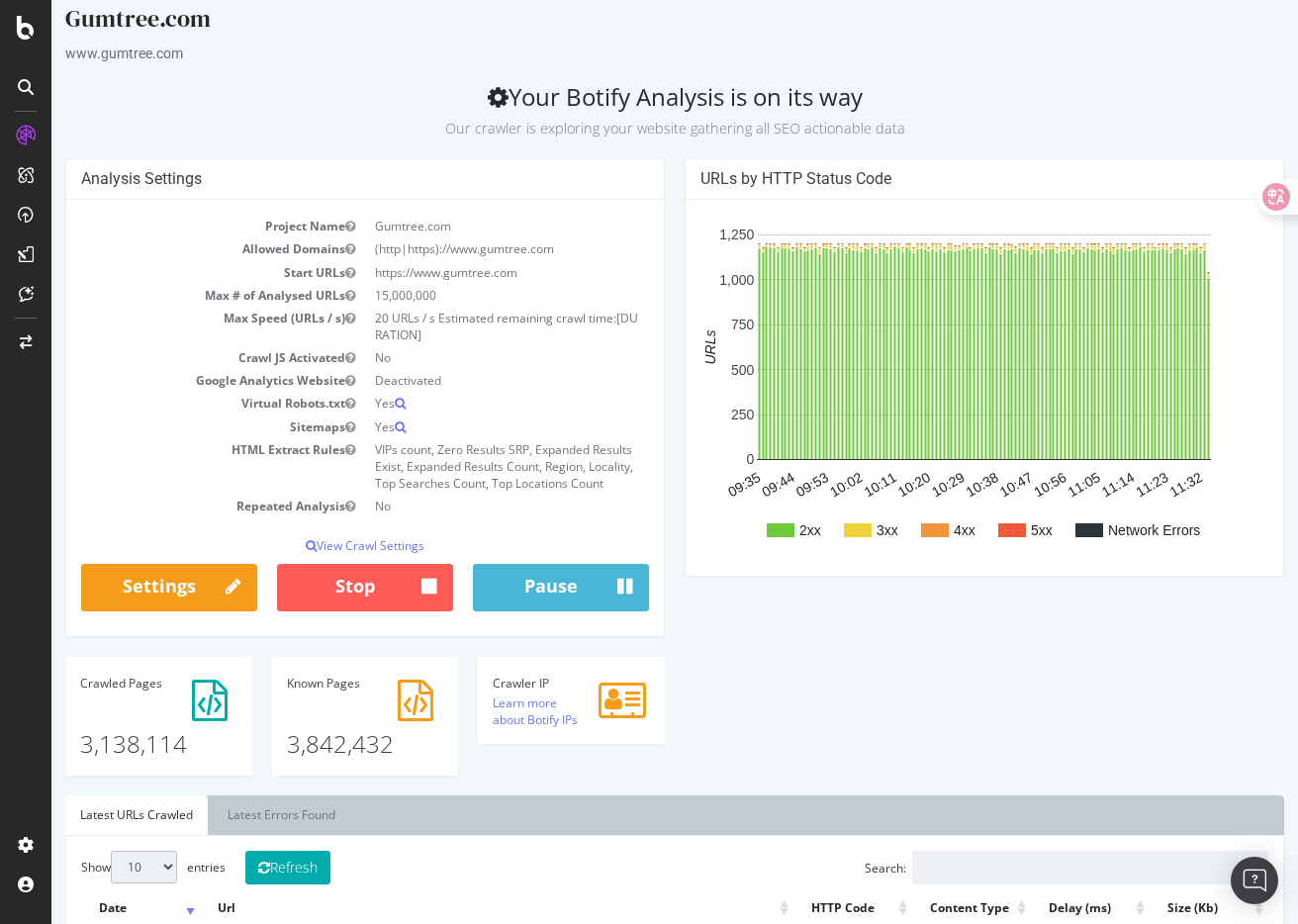 scroll, scrollTop: 20, scrollLeft: 0, axis: vertical 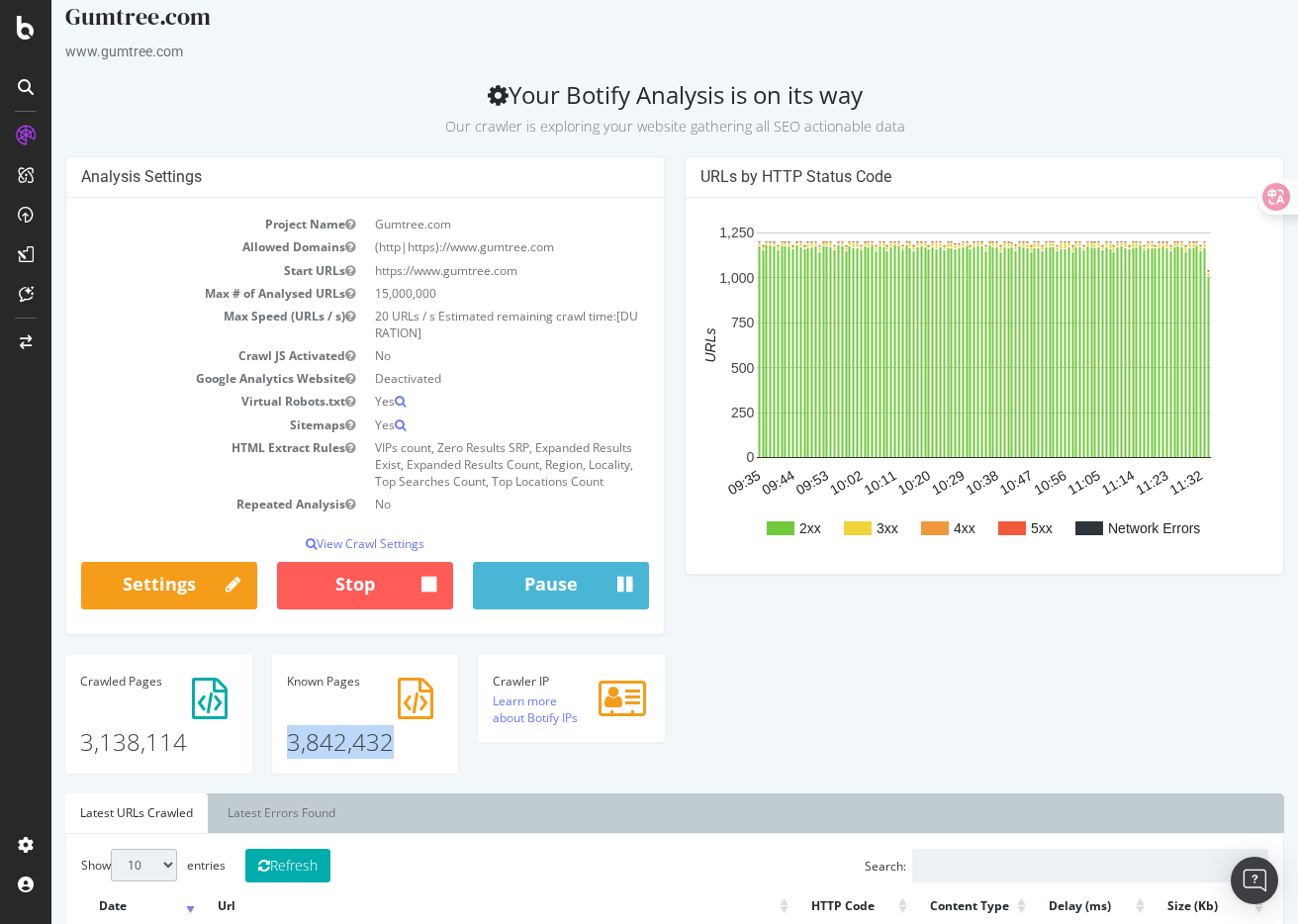 drag, startPoint x: 397, startPoint y: 747, endPoint x: 289, endPoint y: 741, distance: 108.166538 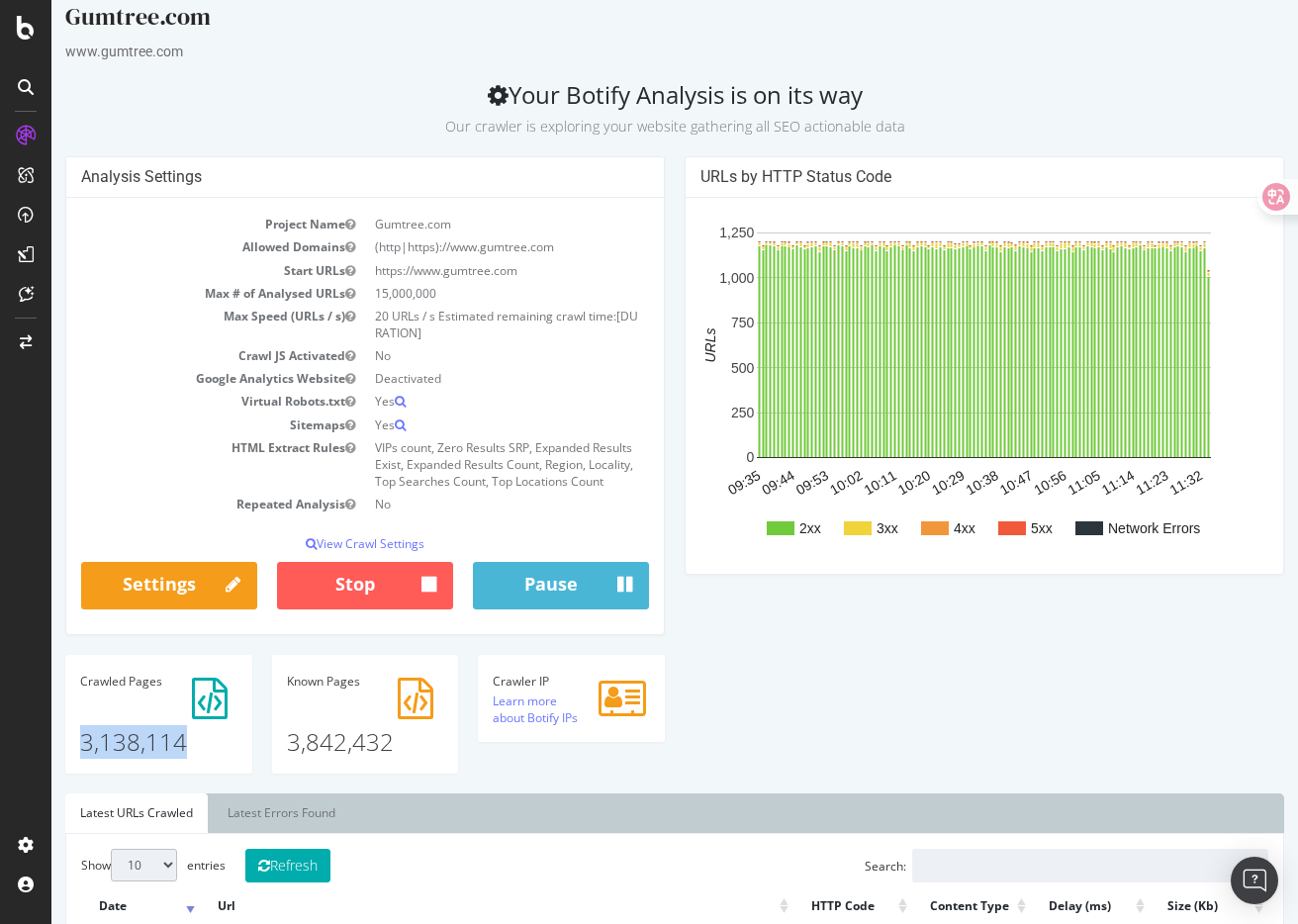 drag, startPoint x: 201, startPoint y: 743, endPoint x: 84, endPoint y: 741, distance: 117.017093 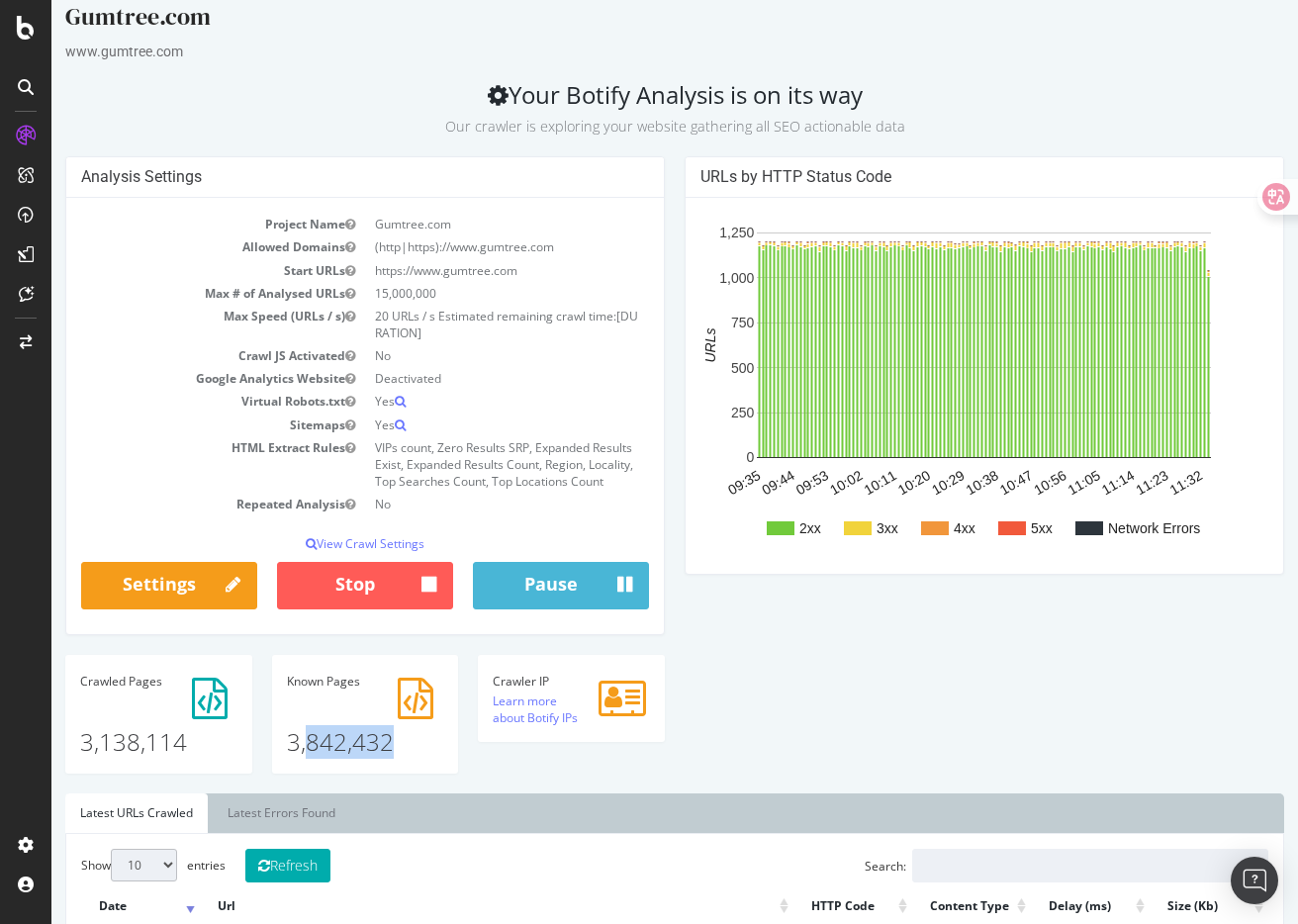 drag, startPoint x: 391, startPoint y: 739, endPoint x: 307, endPoint y: 739, distance: 84 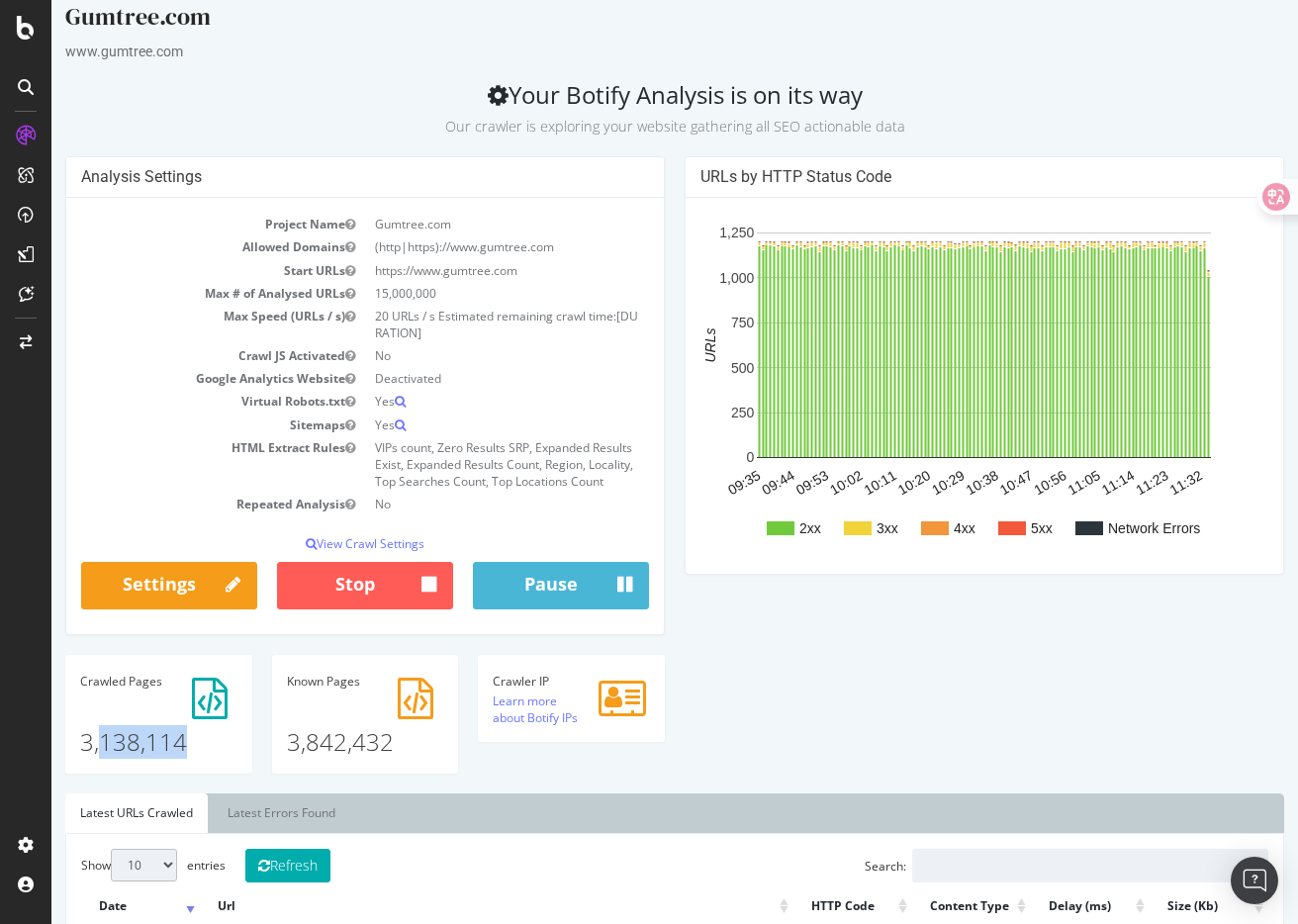 drag, startPoint x: 203, startPoint y: 748, endPoint x: 105, endPoint y: 740, distance: 98.32599 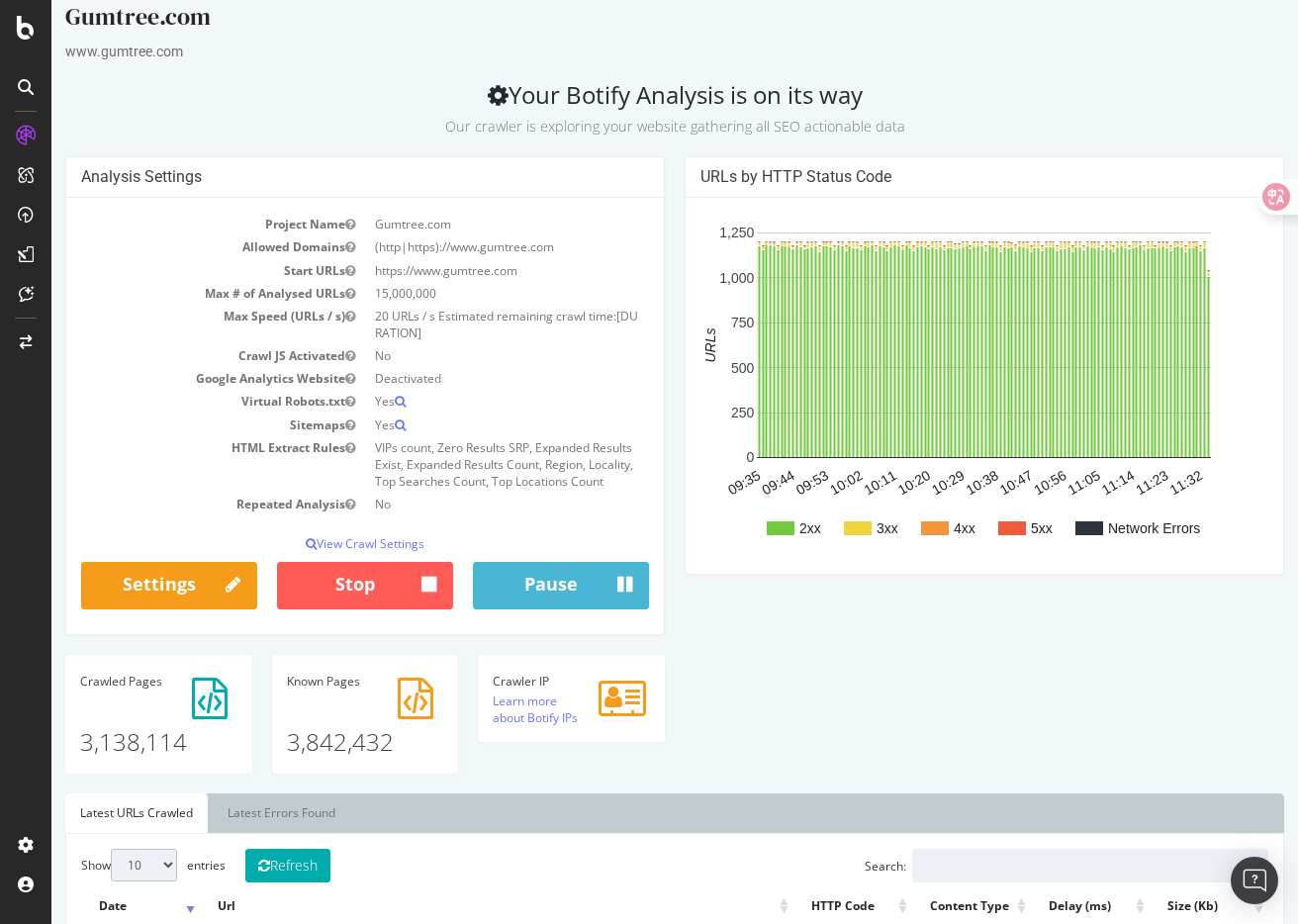 click on "3,842,432" at bounding box center [365, 725] 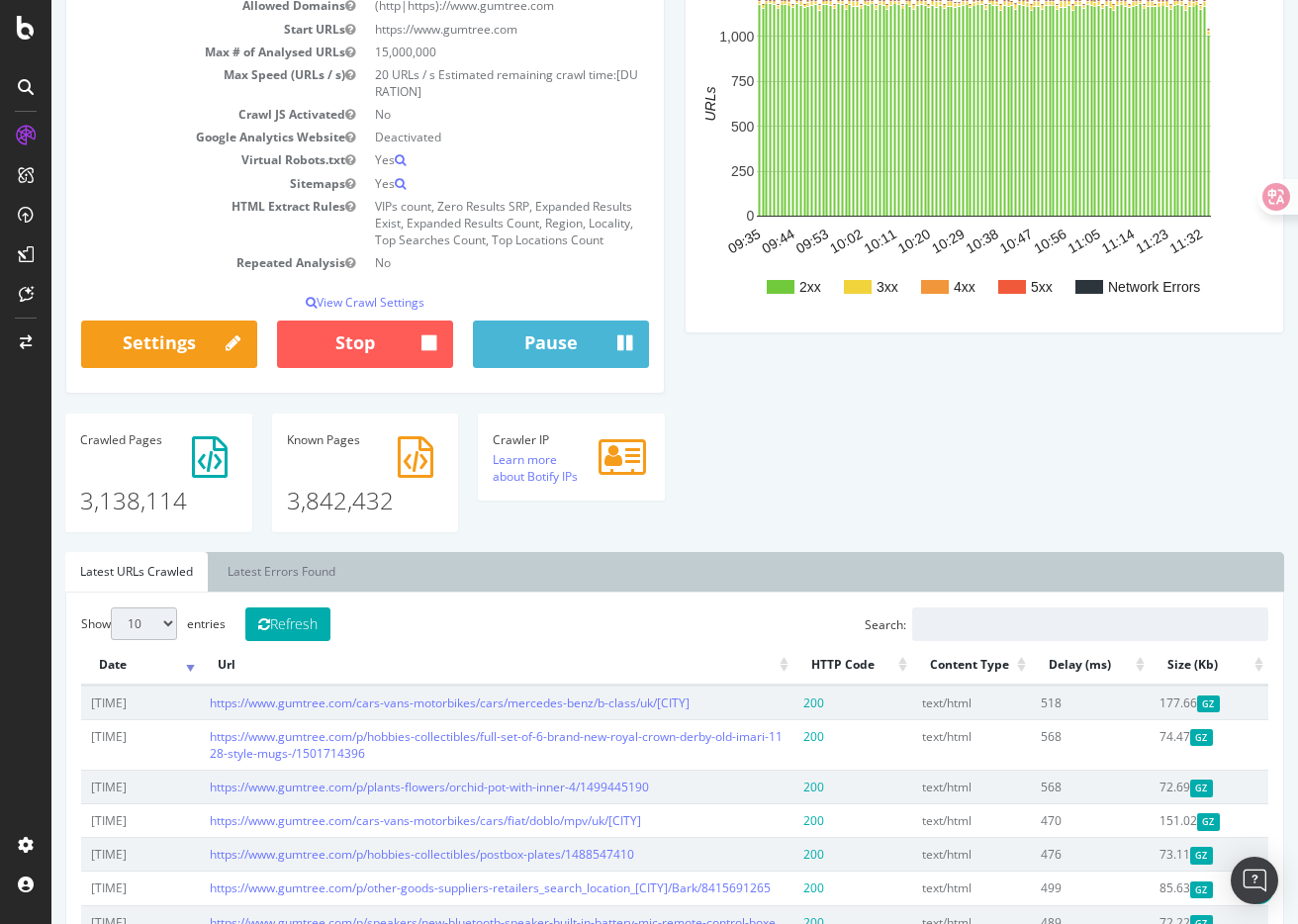 scroll, scrollTop: 0, scrollLeft: 0, axis: both 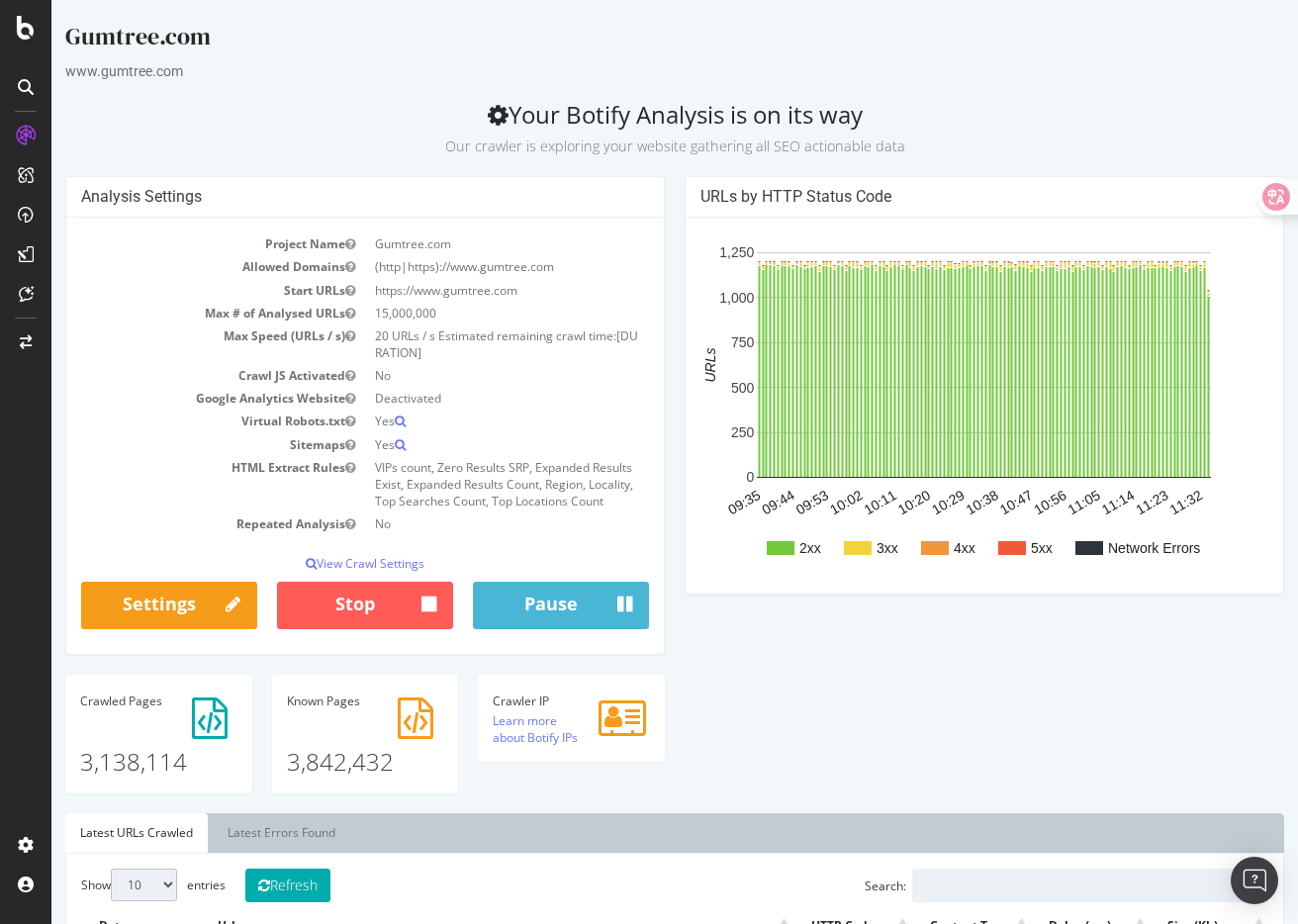 click on "Our crawler is exploring your website gathering all SEO actionable data" at bounding box center [675, 142] 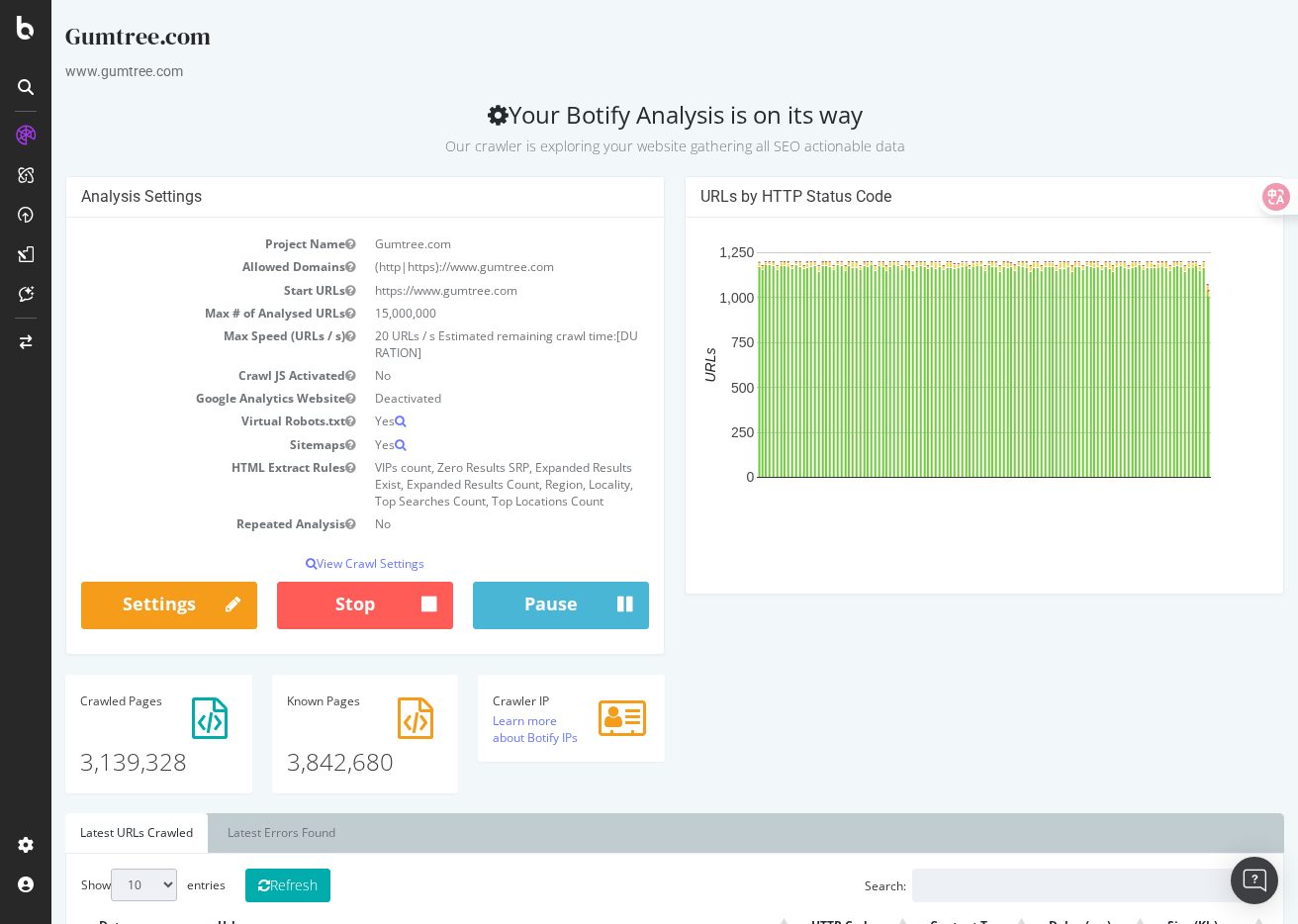 click on "Our crawler is exploring your website gathering all SEO actionable data" at bounding box center [675, 142] 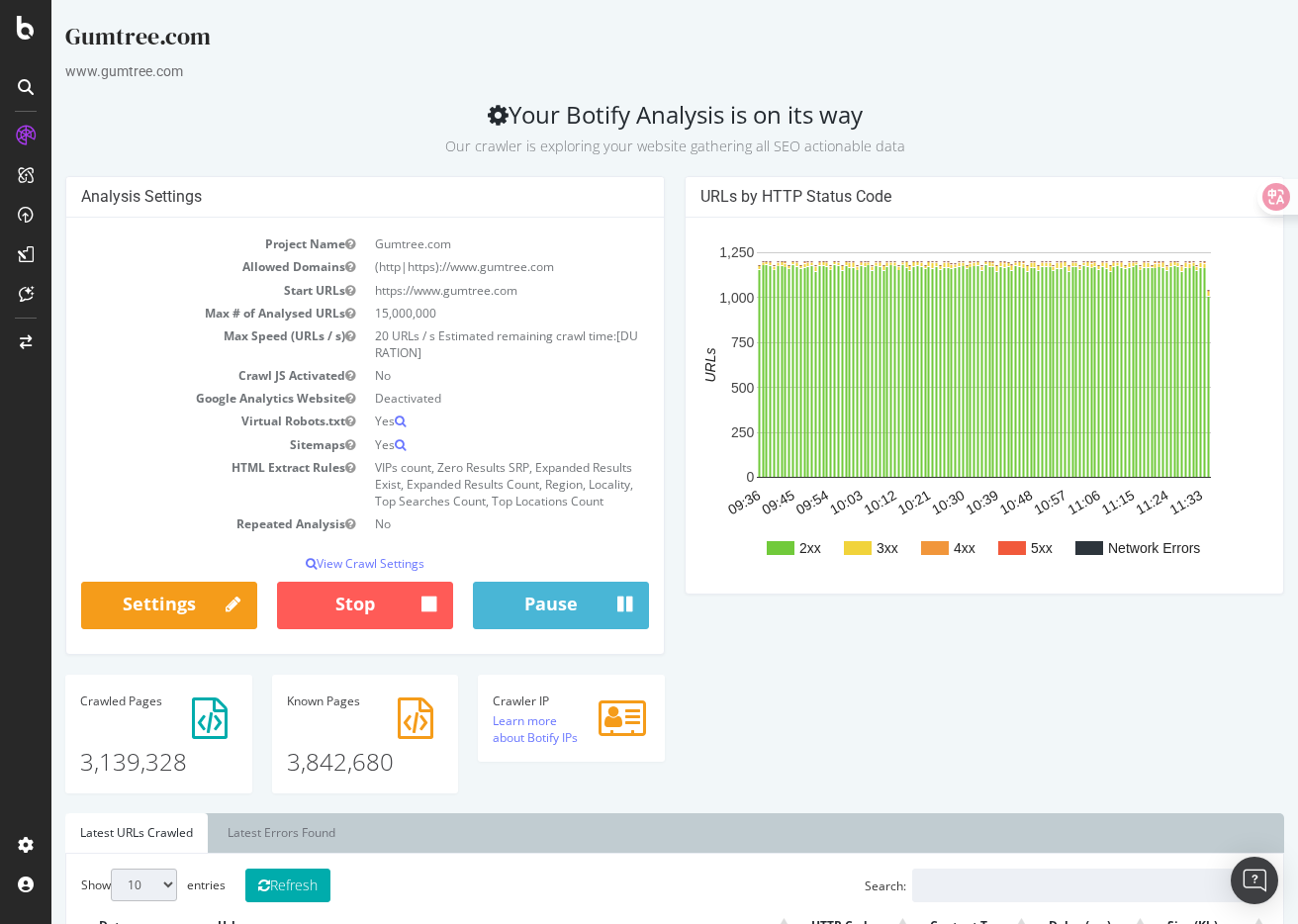 click on "Analysis Settings Project Name
Gumtree.com Allowed Domains
(http|https)://www.gumtree.com
Start URLs
https://www.gumtree.com
Max # of Analysed URLs
15,000,000 Max Speed (URLs / s)
20 URLs / s
Estimated remaining crawl time:  6 days 20 hours 43 minutes  Crawl JS Activated
No Google Analytics Website
Deactivated
Virtual Robots.txt
Yes
Sitemaps
Yes
HTML Extract Rules
VIPs count, Zero Results SRP, Expanded Results Exist, Expanded Results Count, Region, Locality, Top Searches Count, Top Locations Count
Repeated Analysis
No  View Crawl Settings
× Close
Analysis Settings
Main Project Name
Gumtree.com 15,000,000 No" at bounding box center [675, 495] 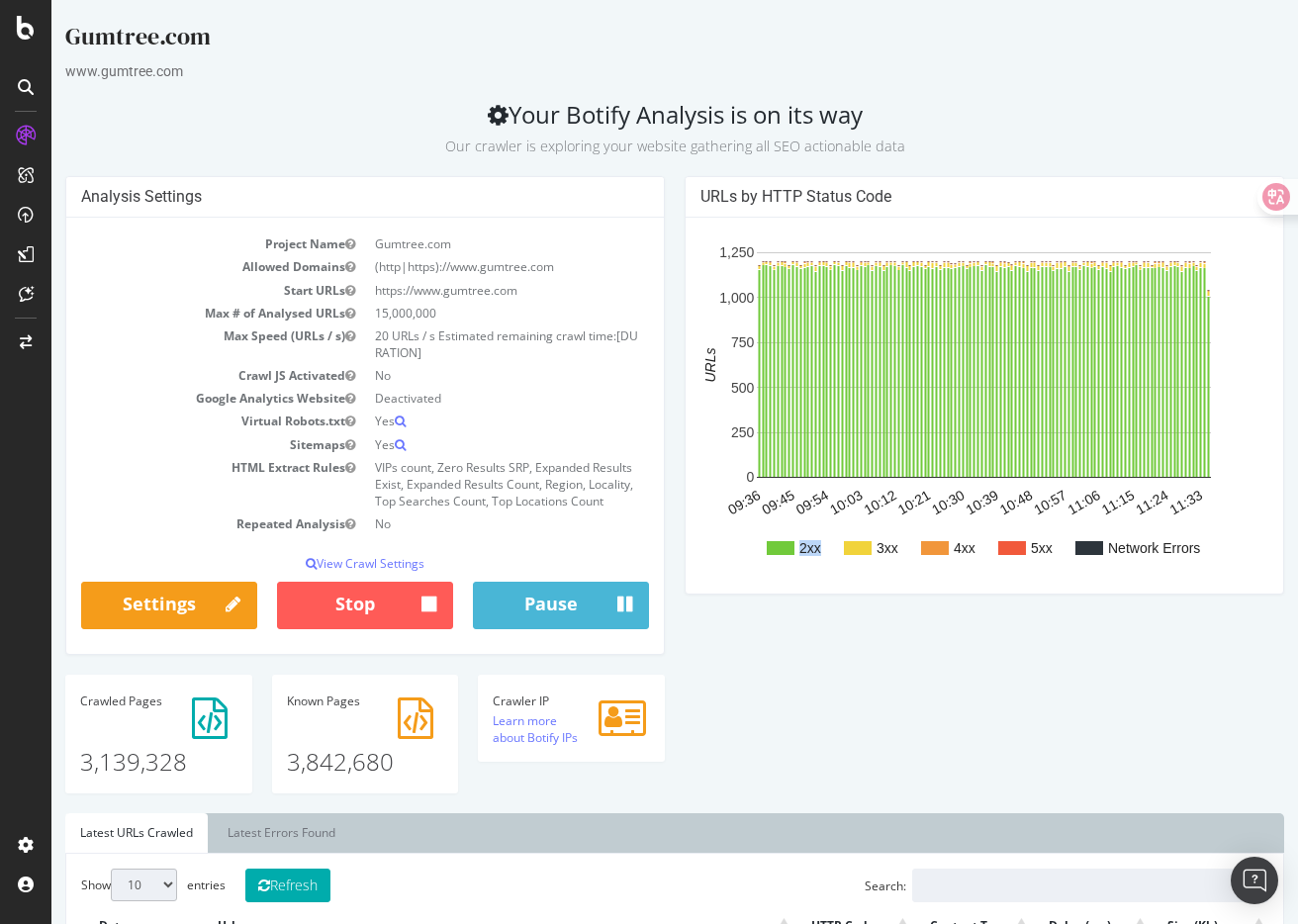 click on "Analysis Settings Project Name
Gumtree.com Allowed Domains
(http|https)://www.gumtree.com
Start URLs
https://www.gumtree.com
Max # of Analysed URLs
15,000,000 Max Speed (URLs / s)
20 URLs / s
Estimated remaining crawl time:  6 days 20 hours 43 minutes  Crawl JS Activated
No Google Analytics Website
Deactivated
Virtual Robots.txt
Yes
Sitemaps
Yes
HTML Extract Rules
VIPs count, Zero Results SRP, Expanded Results Exist, Expanded Results Count, Region, Locality, Top Searches Count, Top Locations Count
Repeated Analysis
No  View Crawl Settings
× Close
Analysis Settings
Main Project Name
Gumtree.com 15,000,000 No" at bounding box center (675, 495) 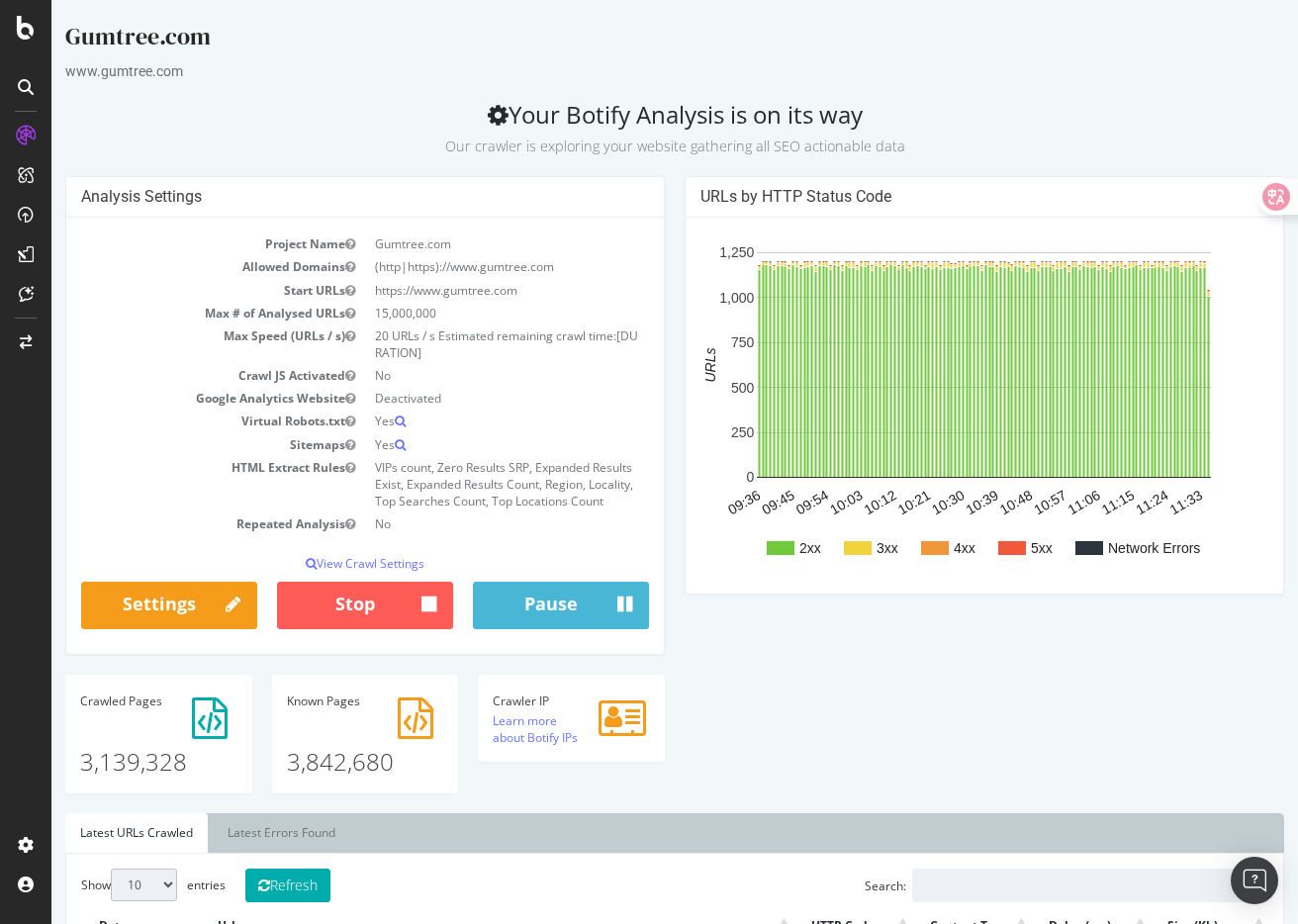 click on "Analysis Settings Project Name
Gumtree.com Allowed Domains
(http|https)://www.gumtree.com
Start URLs
https://www.gumtree.com
Max # of Analysed URLs
15,000,000 Max Speed (URLs / s)
20 URLs / s
Estimated remaining crawl time:  6 days 20 hours 43 minutes  Crawl JS Activated
No Google Analytics Website
Deactivated
Virtual Robots.txt
Yes
Sitemaps
Yes
HTML Extract Rules
VIPs count, Zero Results SRP, Expanded Results Exist, Expanded Results Count, Region, Locality, Top Searches Count, Top Locations Count
Repeated Analysis
No  View Crawl Settings
× Close
Analysis Settings
Main Project Name
Gumtree.com 15,000,000 No" at bounding box center [675, 495] 